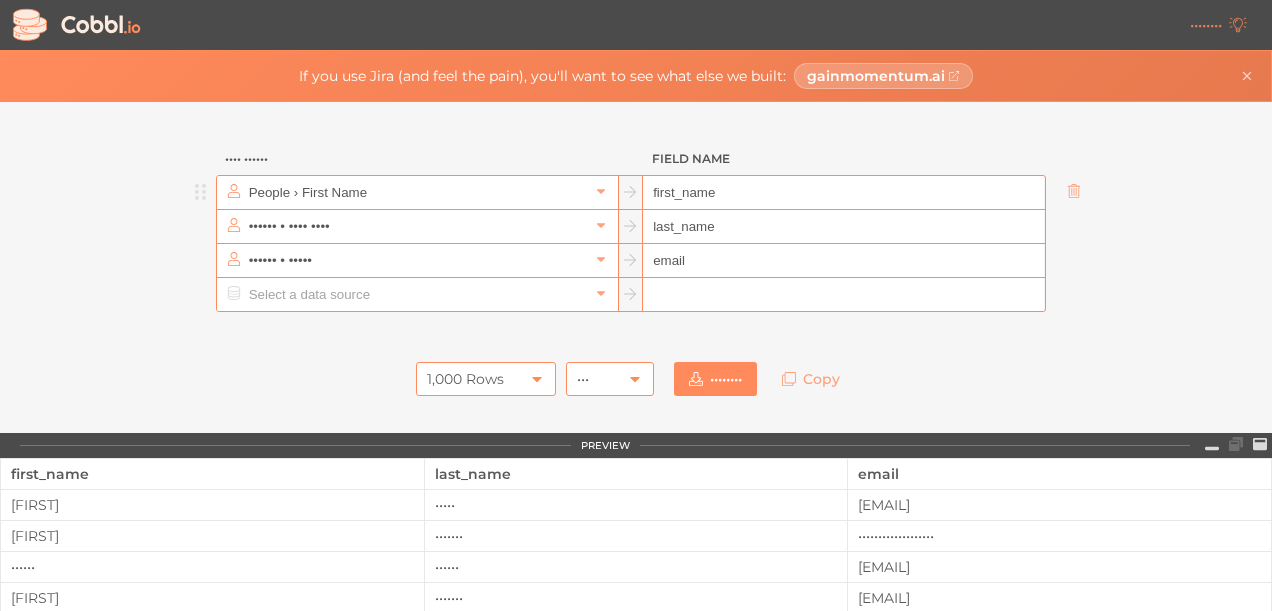 scroll, scrollTop: 0, scrollLeft: 0, axis: both 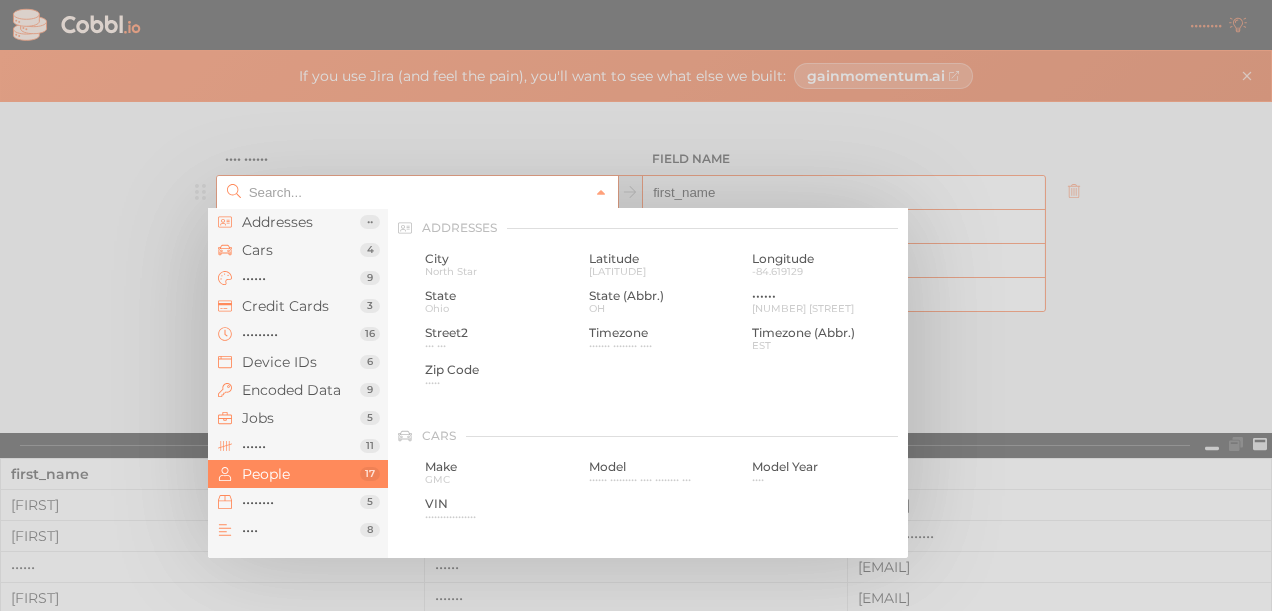 click at bounding box center [416, 192] 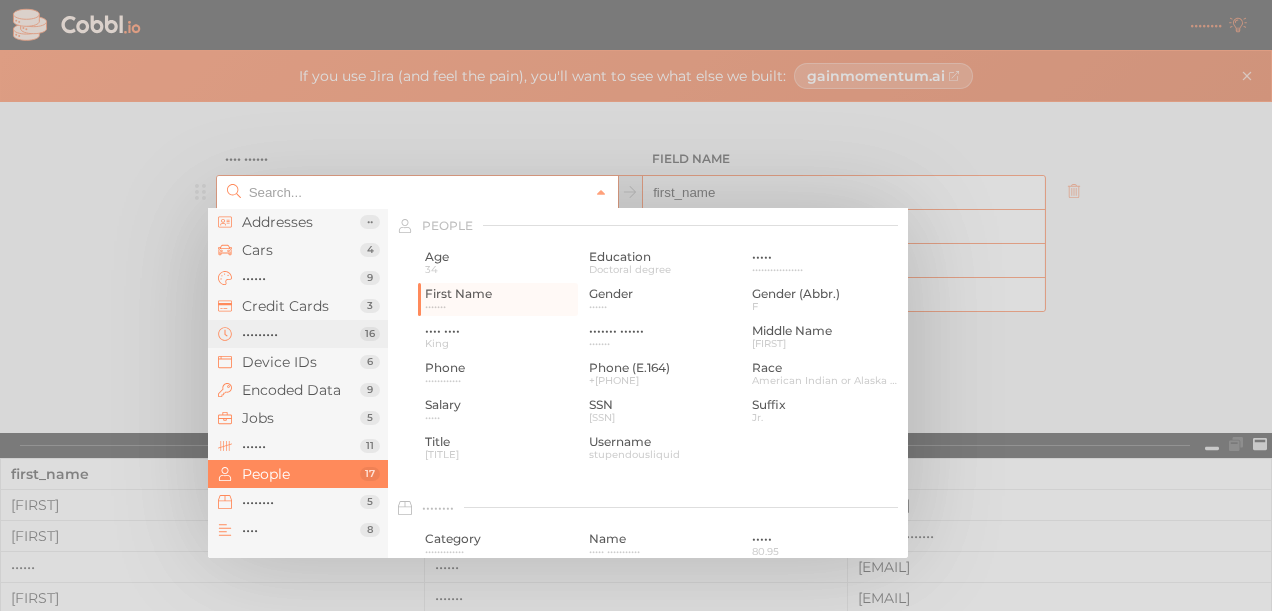 click on "•••••••••" at bounding box center (301, 222) 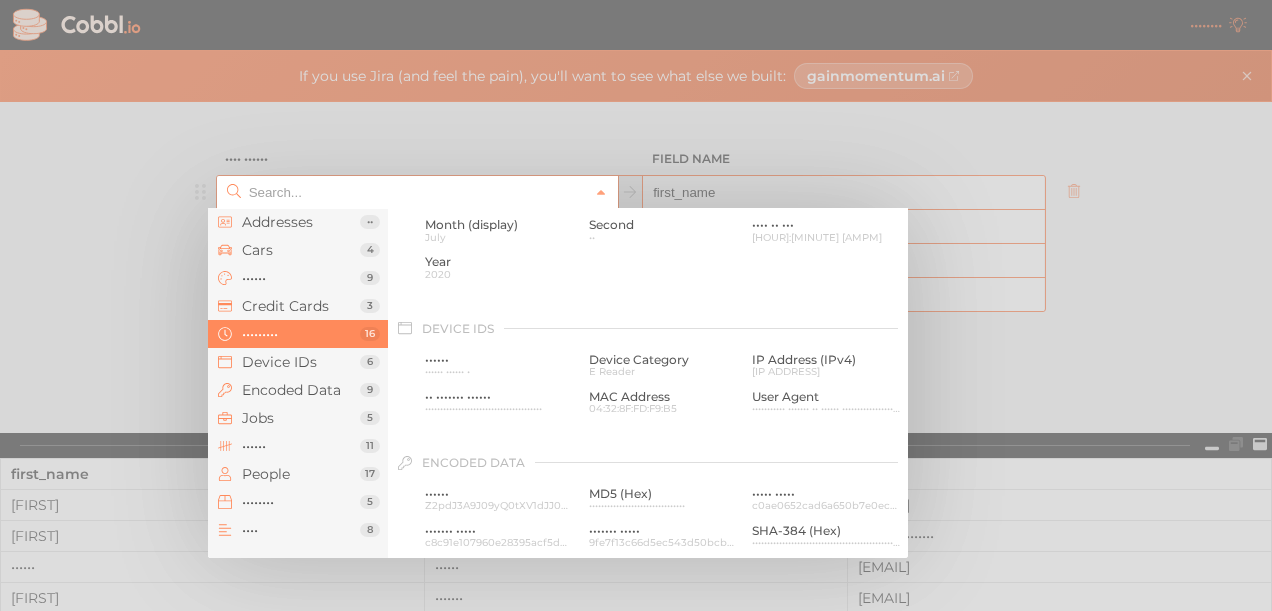 scroll, scrollTop: 612, scrollLeft: 0, axis: vertical 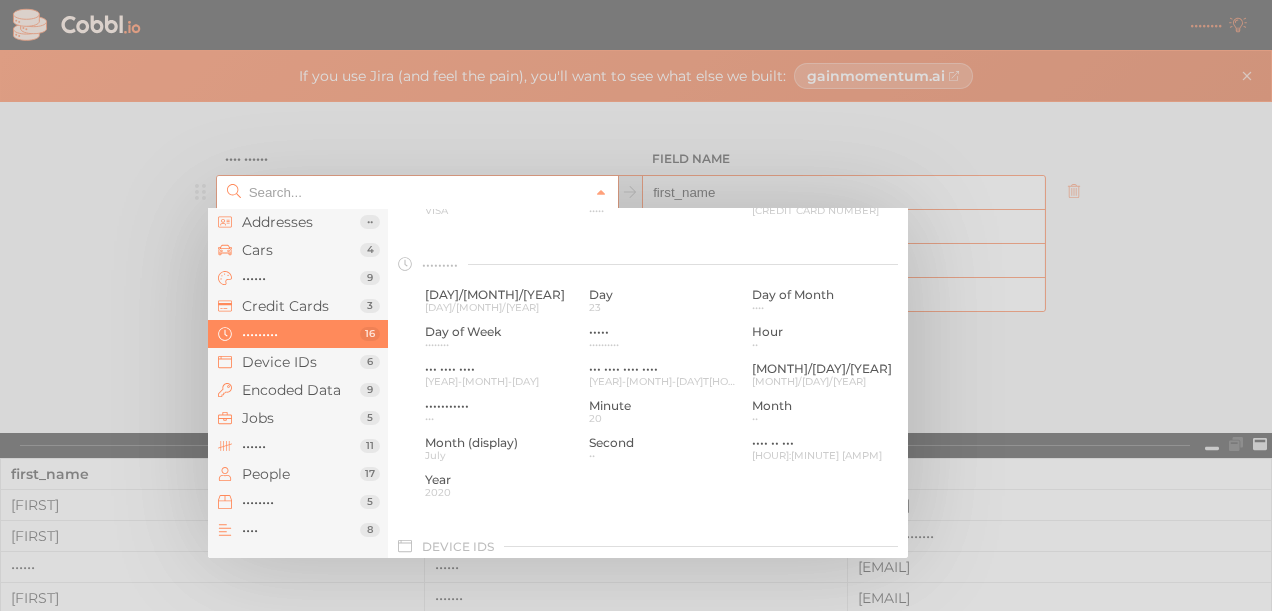 click at bounding box center (636, 305) 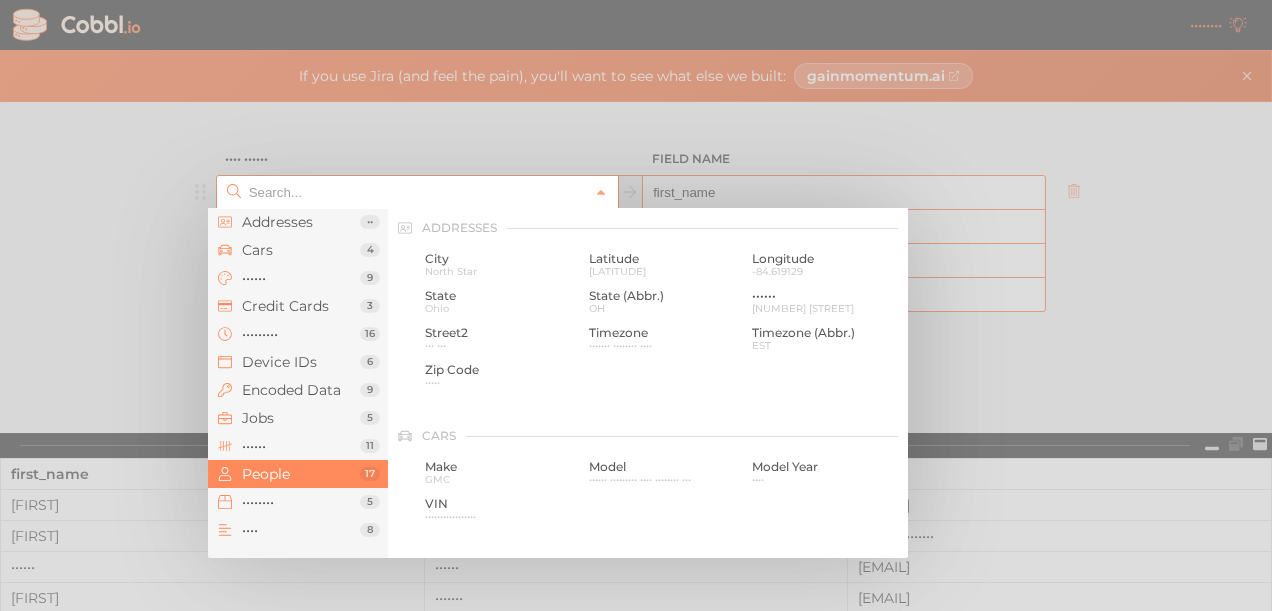 click at bounding box center (416, 192) 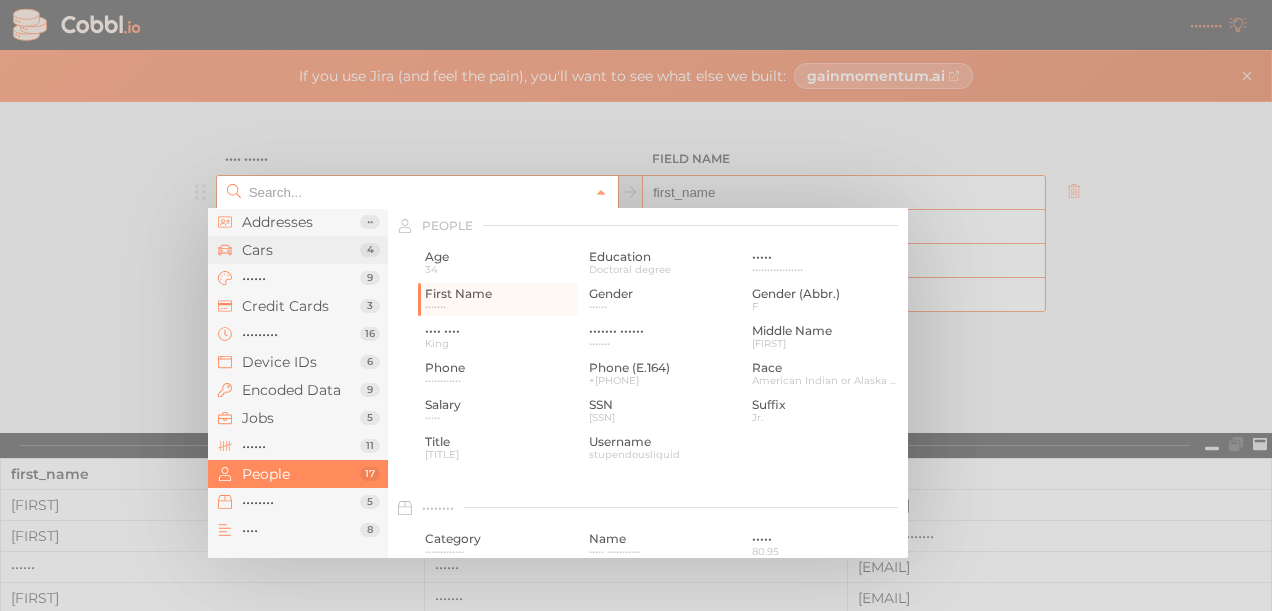 click on "Cars" at bounding box center [301, 222] 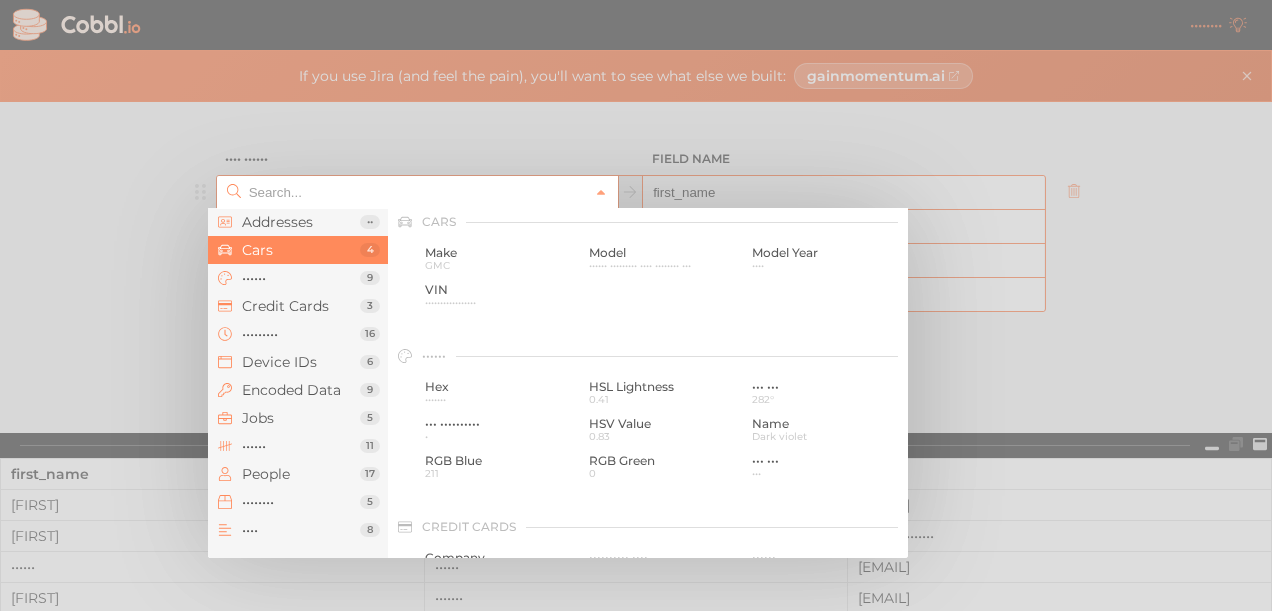 scroll, scrollTop: 208, scrollLeft: 0, axis: vertical 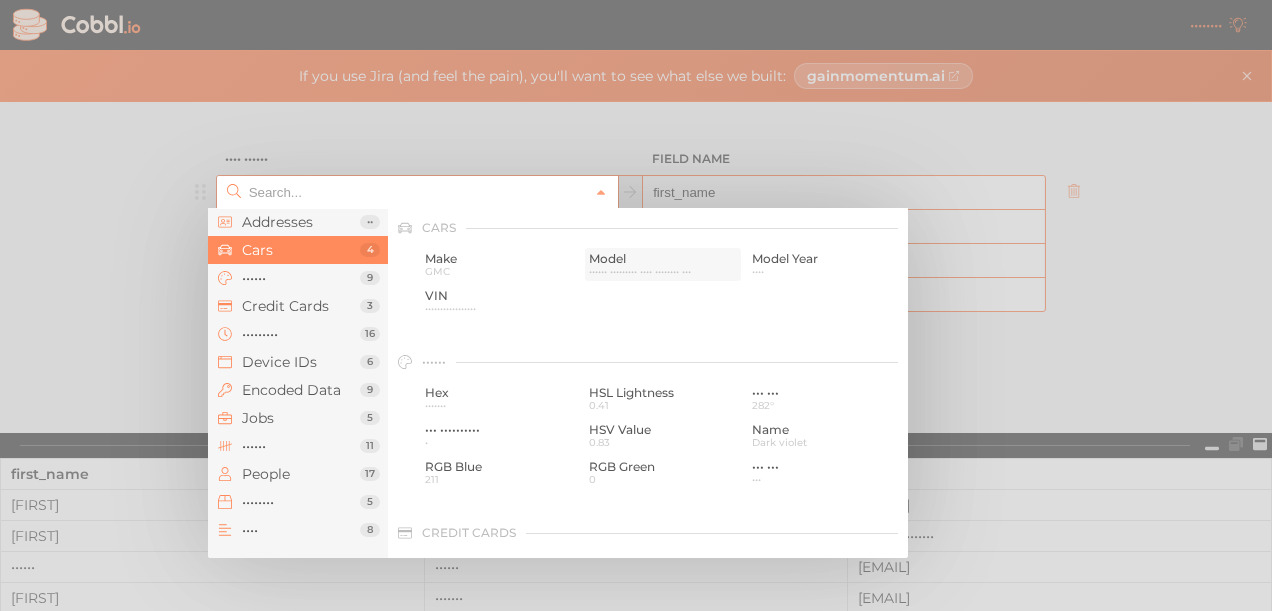 click on "•••••• ••••••••• •••• •••••••• •••" at bounding box center [499, 63] 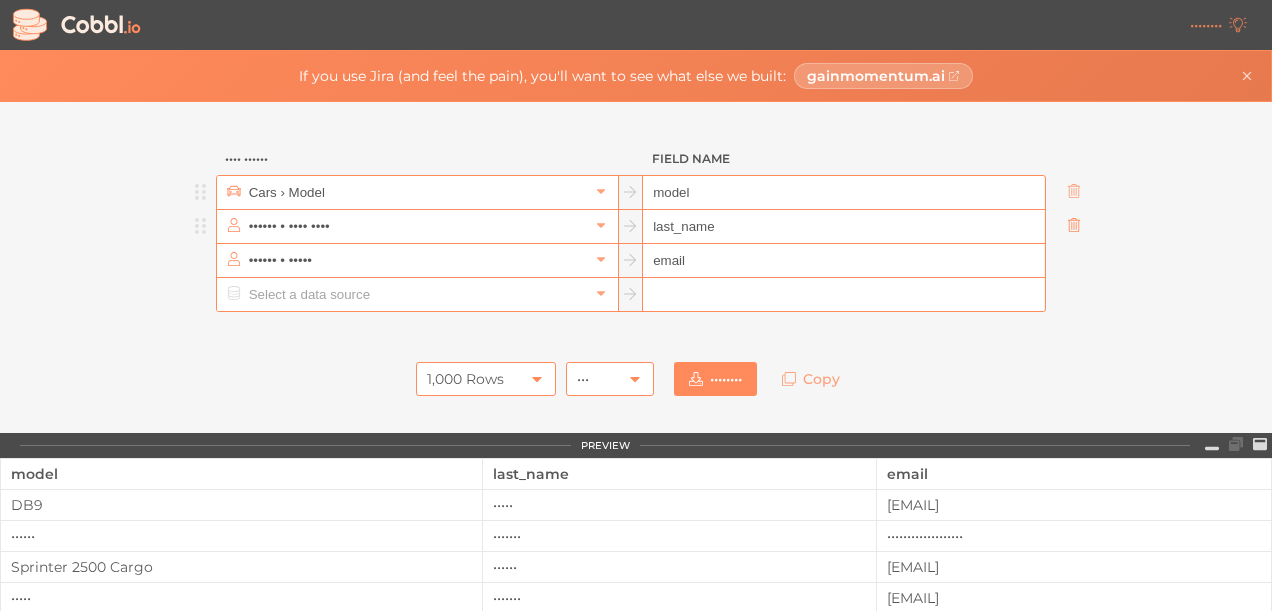 click at bounding box center (1074, 191) 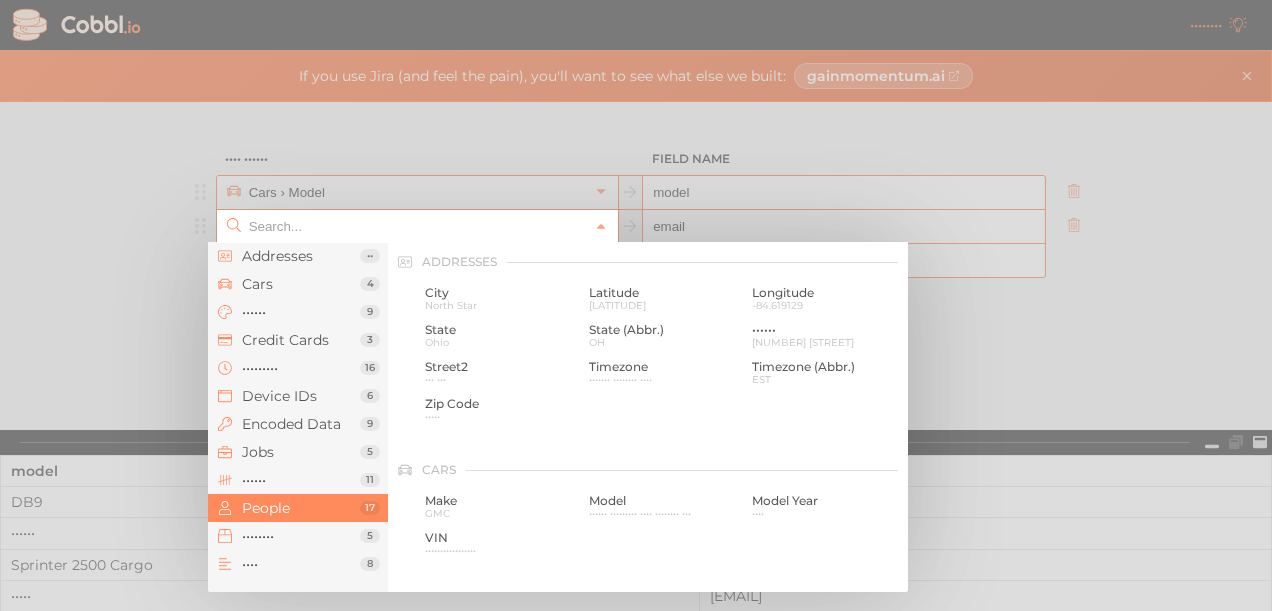 scroll, scrollTop: 1542, scrollLeft: 0, axis: vertical 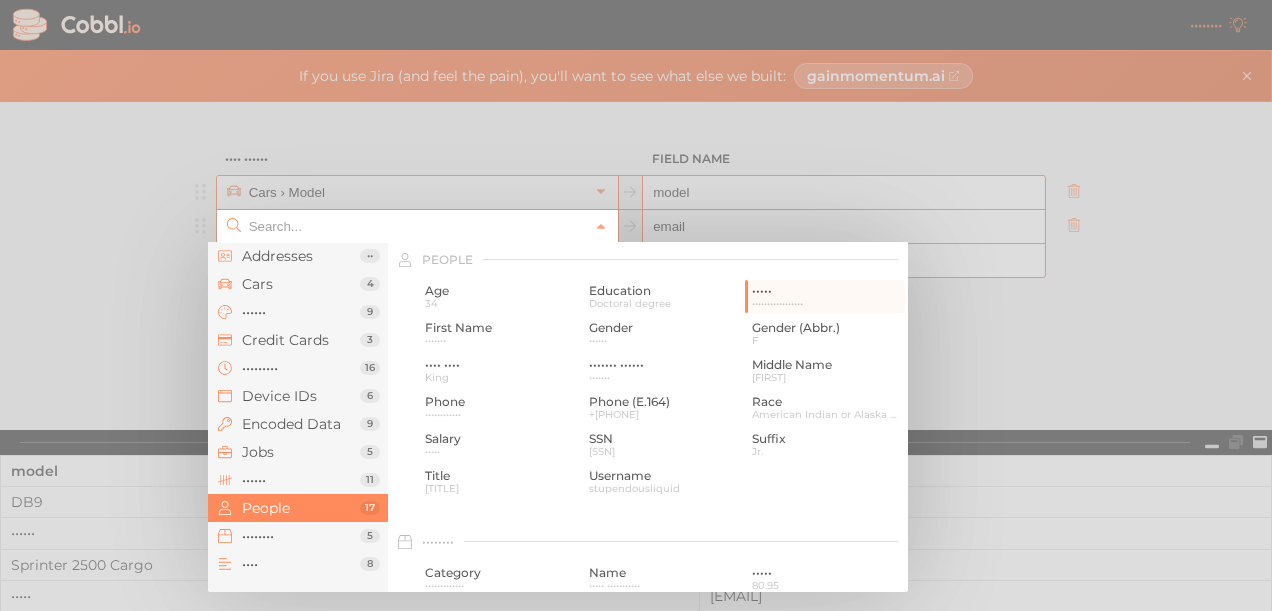 click at bounding box center [416, 226] 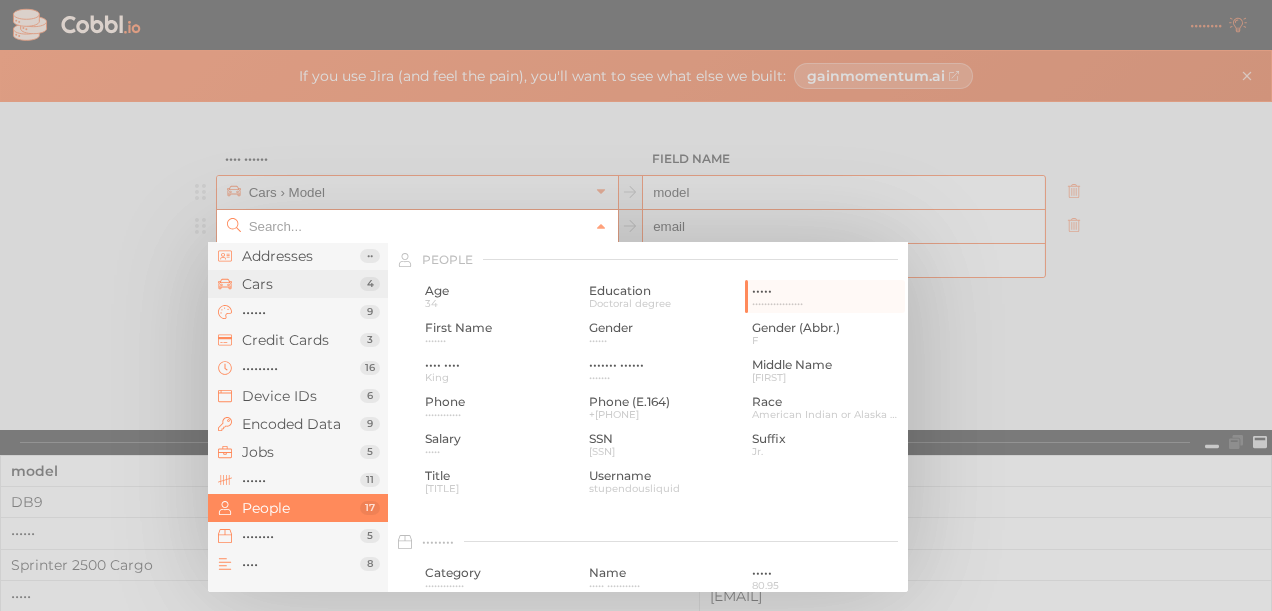 click on "Cars" at bounding box center (301, 256) 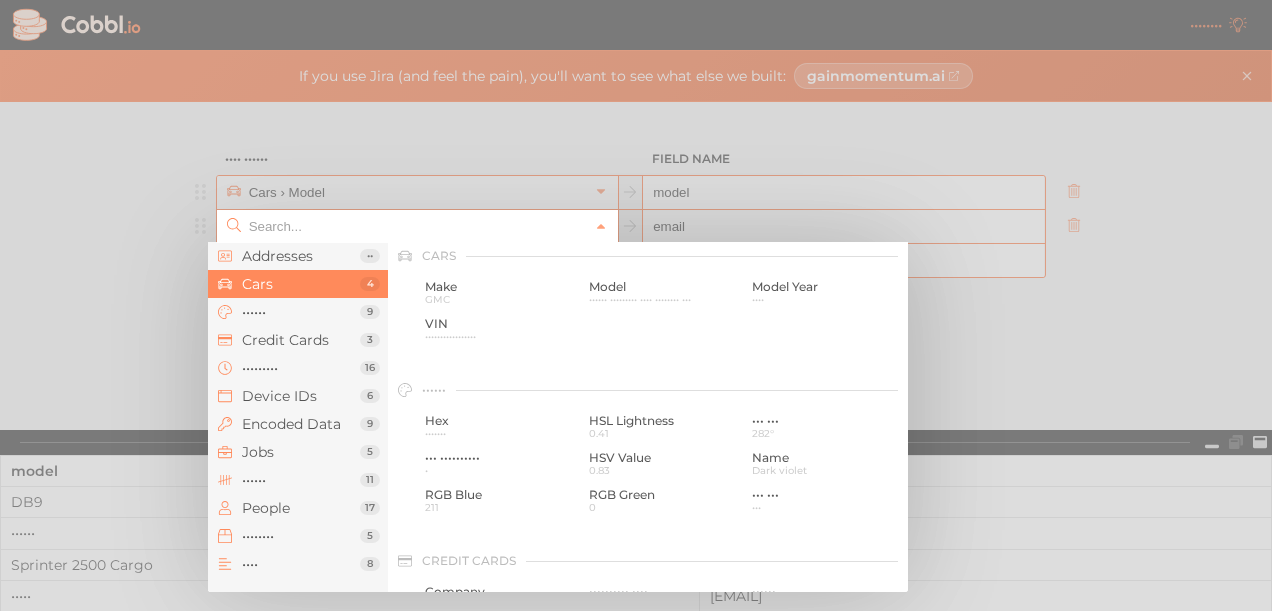 scroll, scrollTop: 208, scrollLeft: 0, axis: vertical 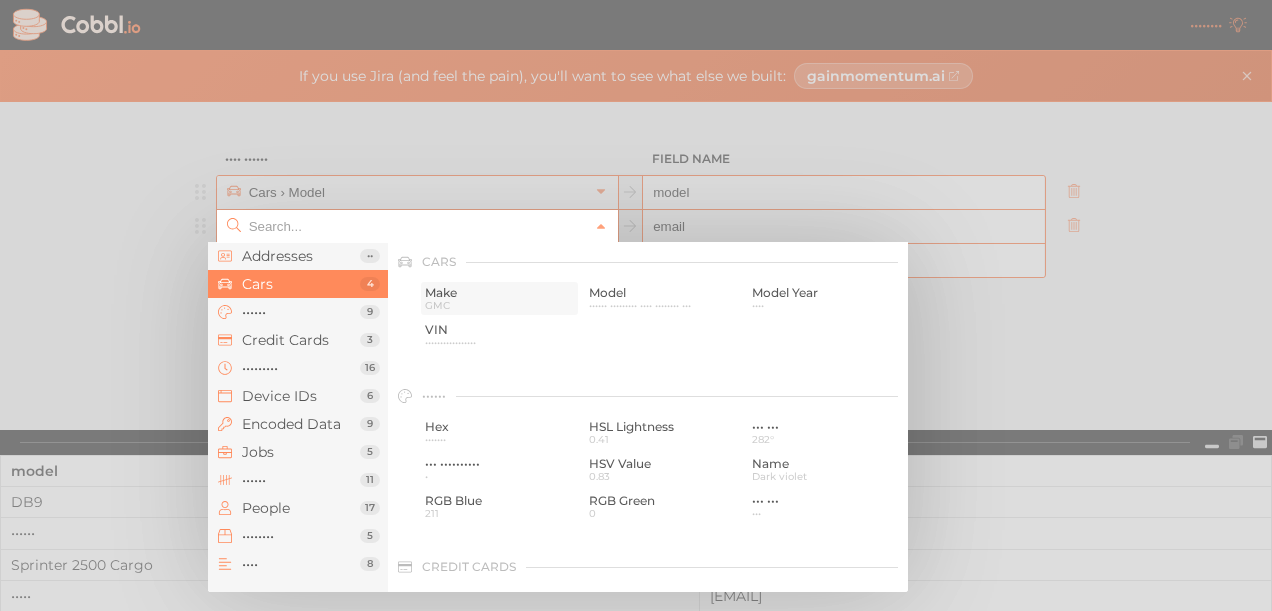 click on "GMC" at bounding box center (499, 97) 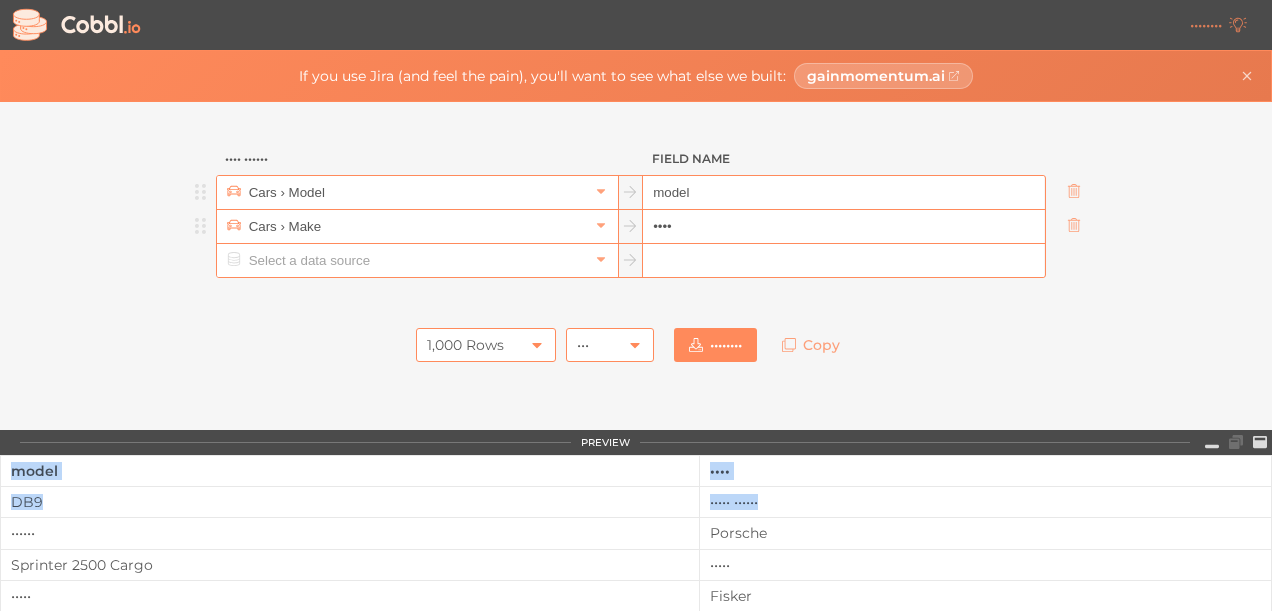 drag, startPoint x: 16, startPoint y: 478, endPoint x: 803, endPoint y: 498, distance: 787.2541 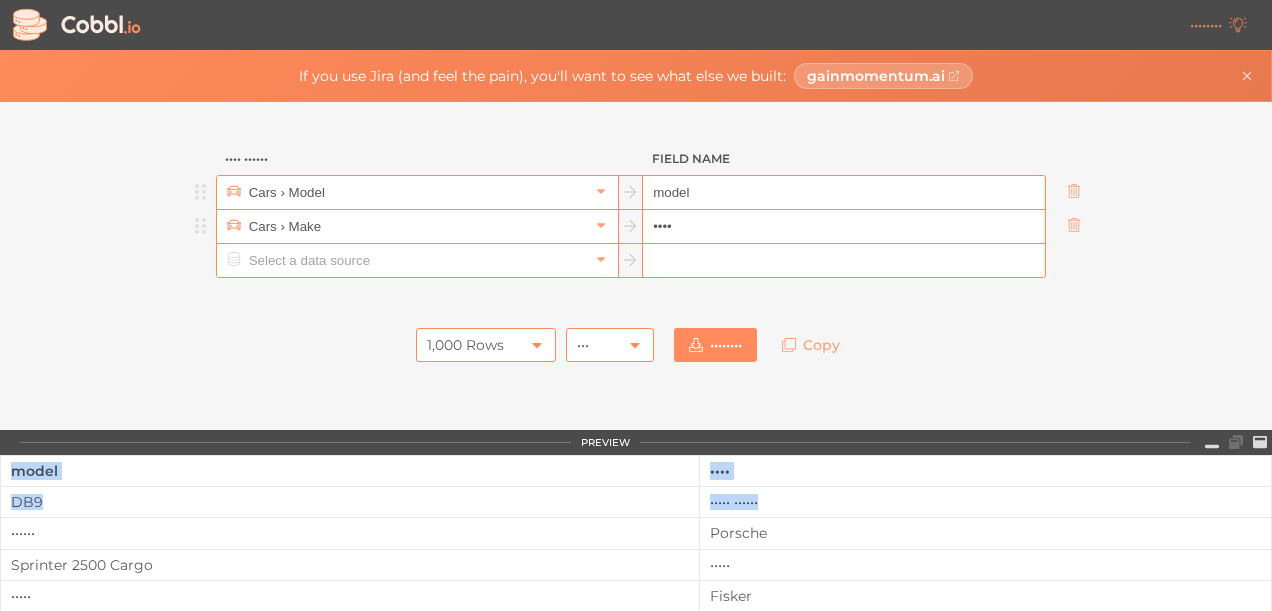click on "1,000 Rows" at bounding box center (465, 345) 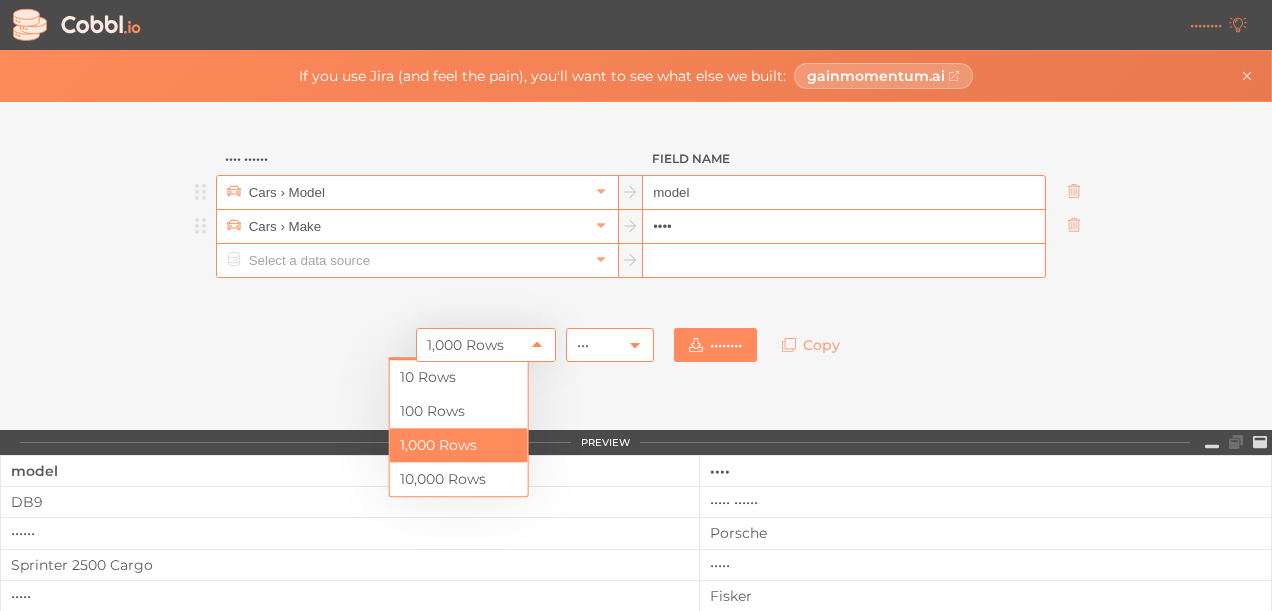 click on "How do I use this thing? Just  start adding fields  above! Click, go keyboard-only, it's up to you. Once you add at least one field,  we'll automatically show you a preview  of what your random data will look like. When you're finished with your dataset, go ahead and  download  it, and use it wherever you need it! What are we aiming to do here? With Cobbl.io, our goal is to   make it as simple as possible to bring your projects to life with realistic (but fake!) data . Maybe you have a project that, yeah, it looks fine, but it's missing that sense of realism. Sure, you could manually generate a bunch of random data to fill into your design or app, but ugh you've done that before and you just don't have the time. Maybe real data is not accessible, or you can't pull it in real-time, or you're just not allowed to use live customer information. Whatever the reason, that's where Cobbl.io comes in. We're here to solve that I-just-need-to-show-what-my-work-realistically-looks-like data problem. Who is this for?" at bounding box center (636, 952) 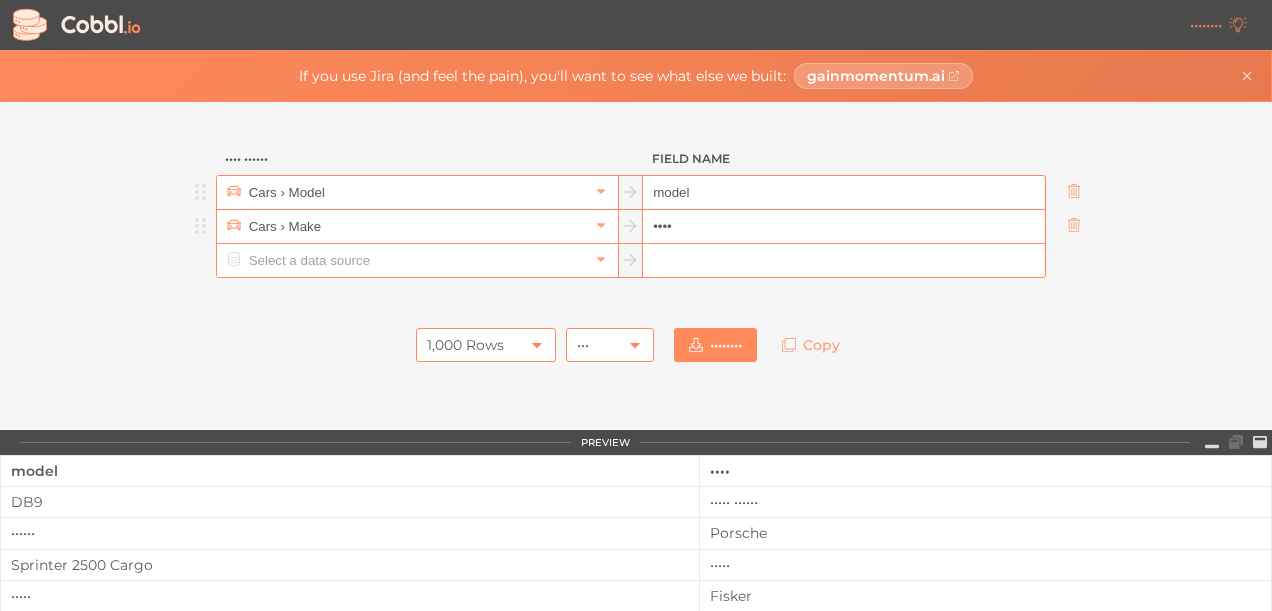 click on "•••" at bounding box center [486, 345] 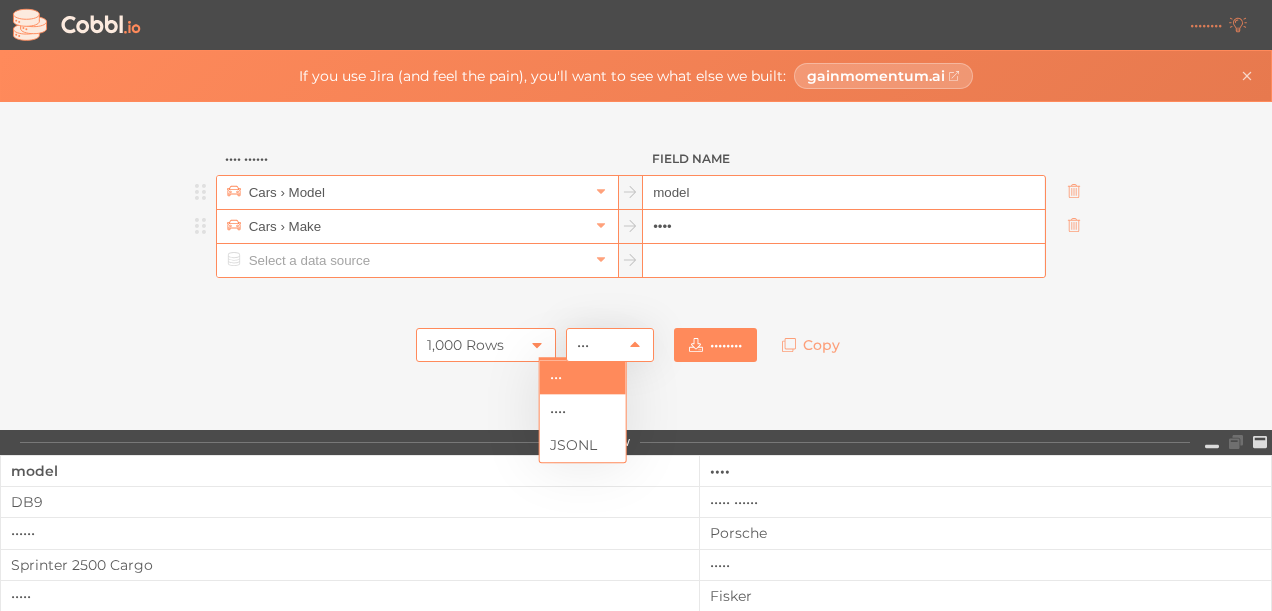 click on "•••" at bounding box center [610, 345] 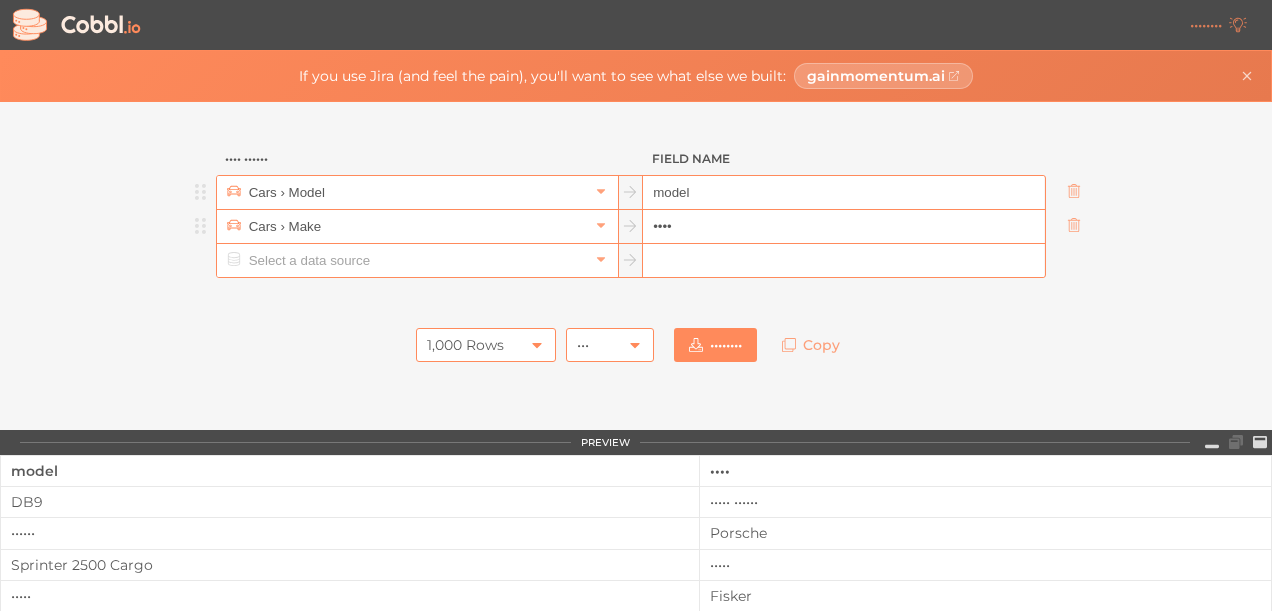 click on "•••" at bounding box center (486, 345) 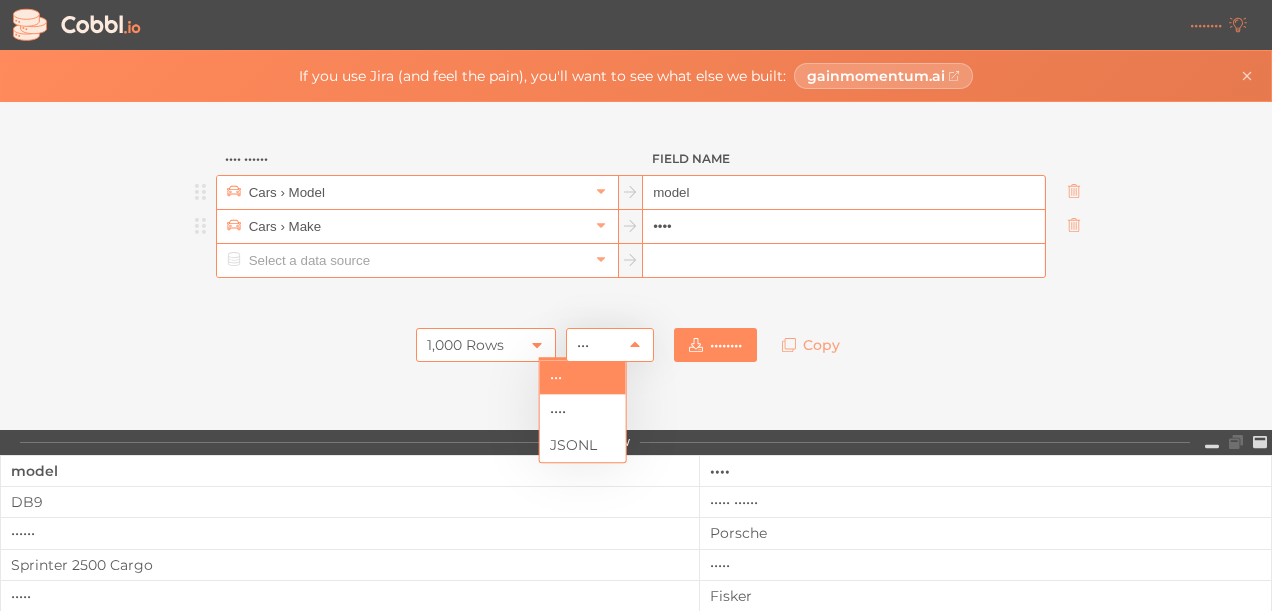 click on "How do I use this thing? Just  start adding fields  above! Click, go keyboard-only, it's up to you. Once you add at least one field,  we'll automatically show you a preview  of what your random data will look like. When you're finished with your dataset, go ahead and  download  it, and use it wherever you need it! What are we aiming to do here? With Cobbl.io, our goal is to   make it as simple as possible to bring your projects to life with realistic (but fake!) data . Maybe you have a project that, yeah, it looks fine, but it's missing that sense of realism. Sure, you could manually generate a bunch of random data to fill into your design or app, but ugh you've done that before and you just don't have the time. Maybe real data is not accessible, or you can't pull it in real-time, or you're just not allowed to use live customer information. Whatever the reason, that's where Cobbl.io comes in. We're here to solve that I-just-need-to-show-what-my-work-realistically-looks-like data problem. Who is this for?" at bounding box center (636, 952) 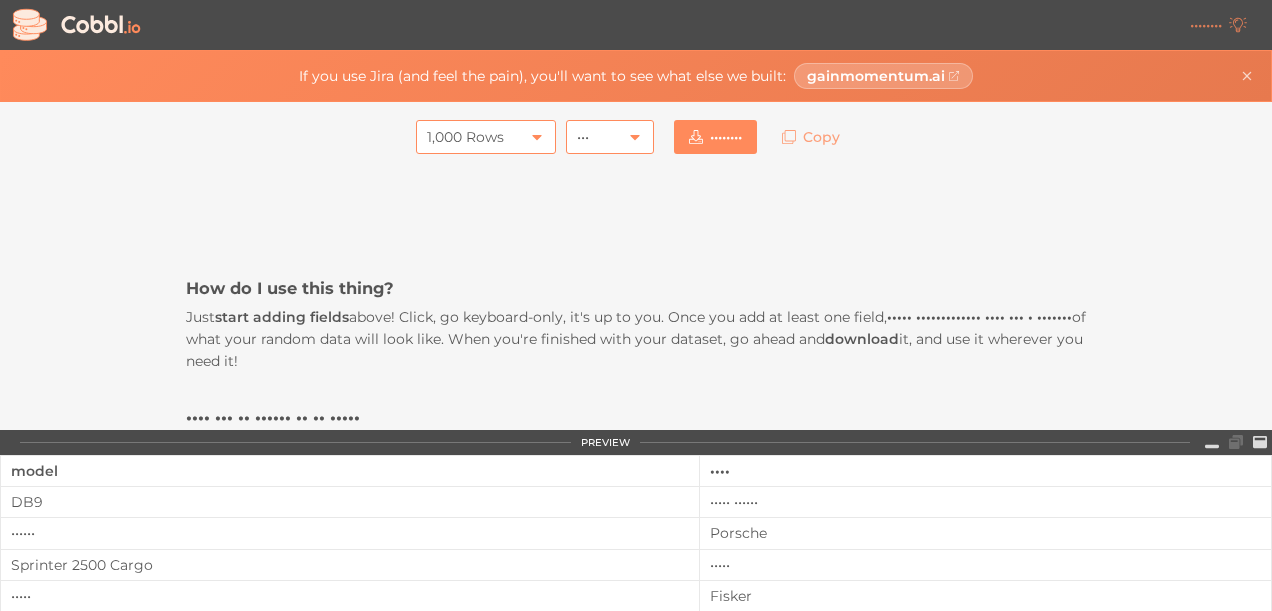 scroll, scrollTop: 0, scrollLeft: 0, axis: both 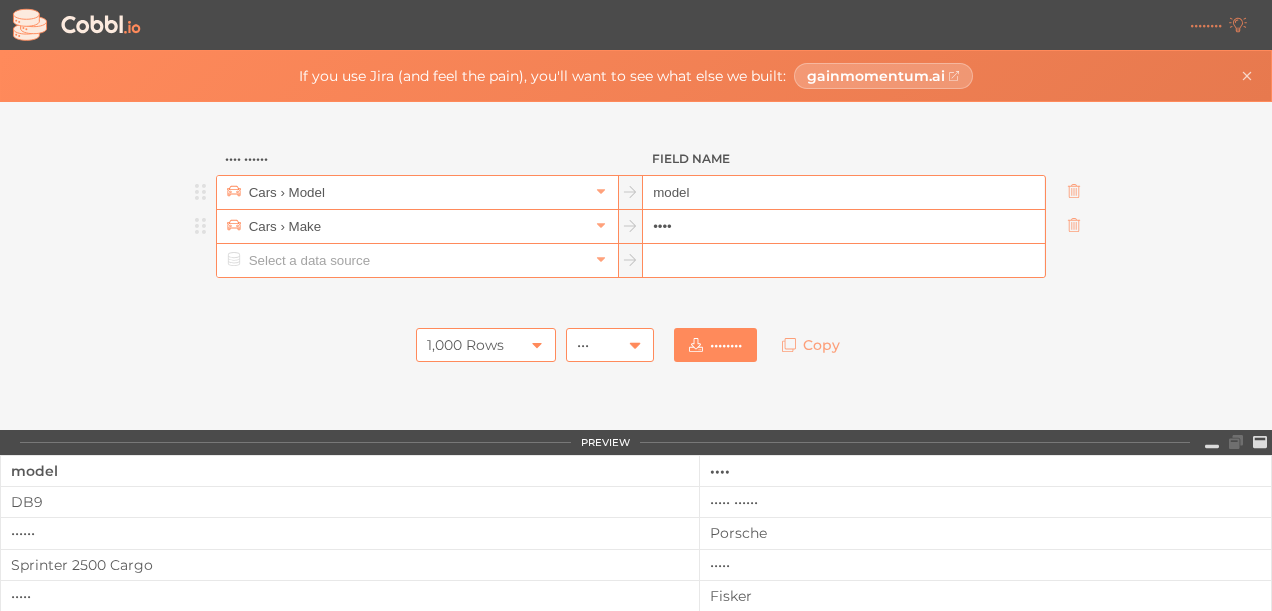 click on "•••" at bounding box center (465, 345) 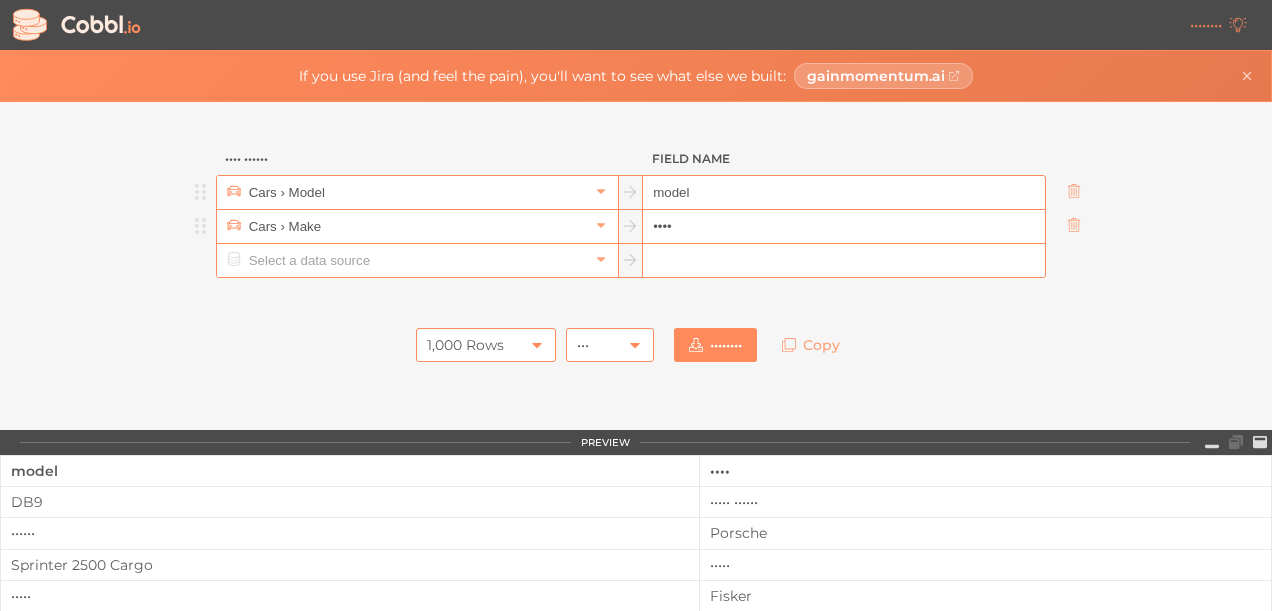 click on "••••• •••• ••••• •••• ••• •••" at bounding box center (535, 345) 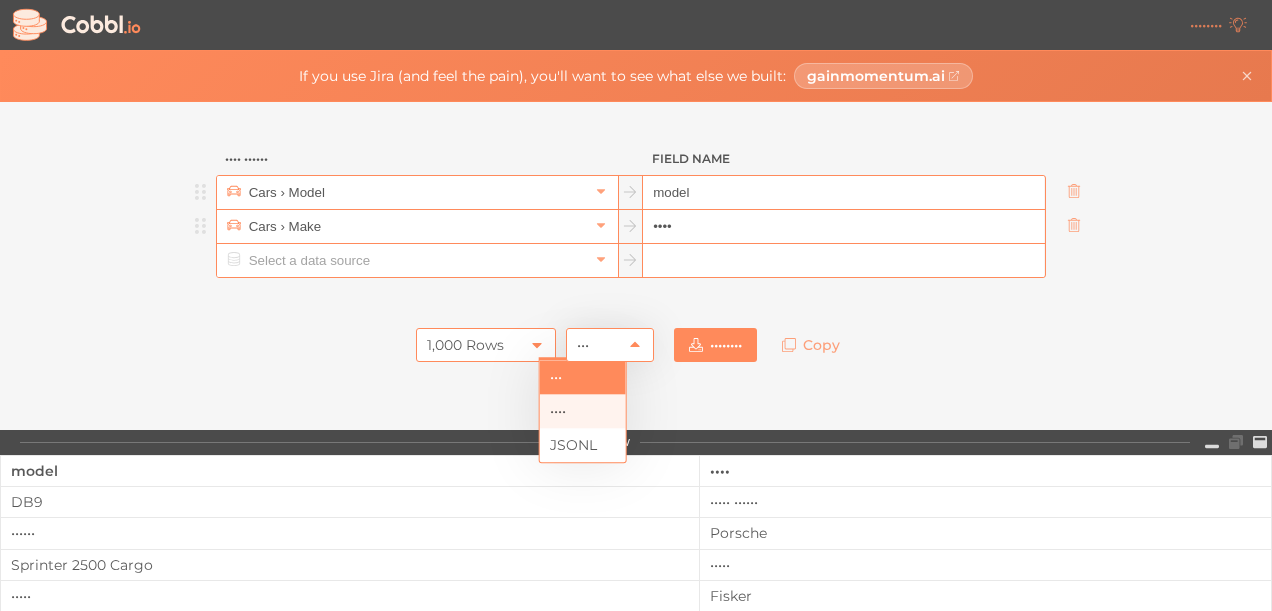 click on "••••" at bounding box center [583, 411] 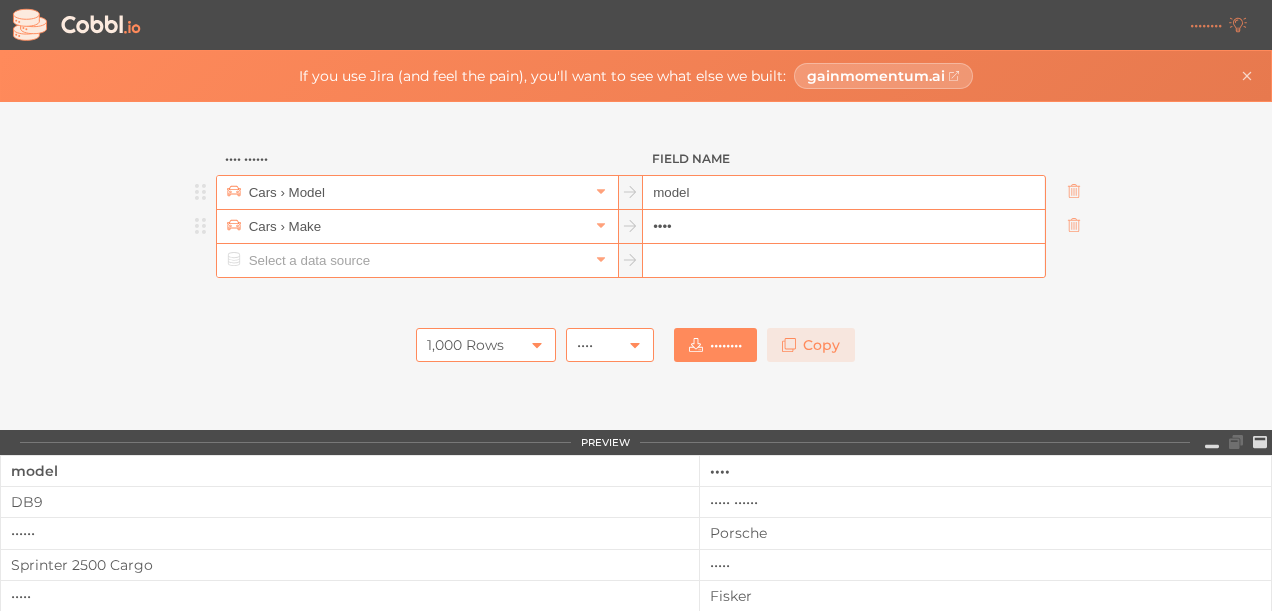 click on "Copy" at bounding box center [811, 345] 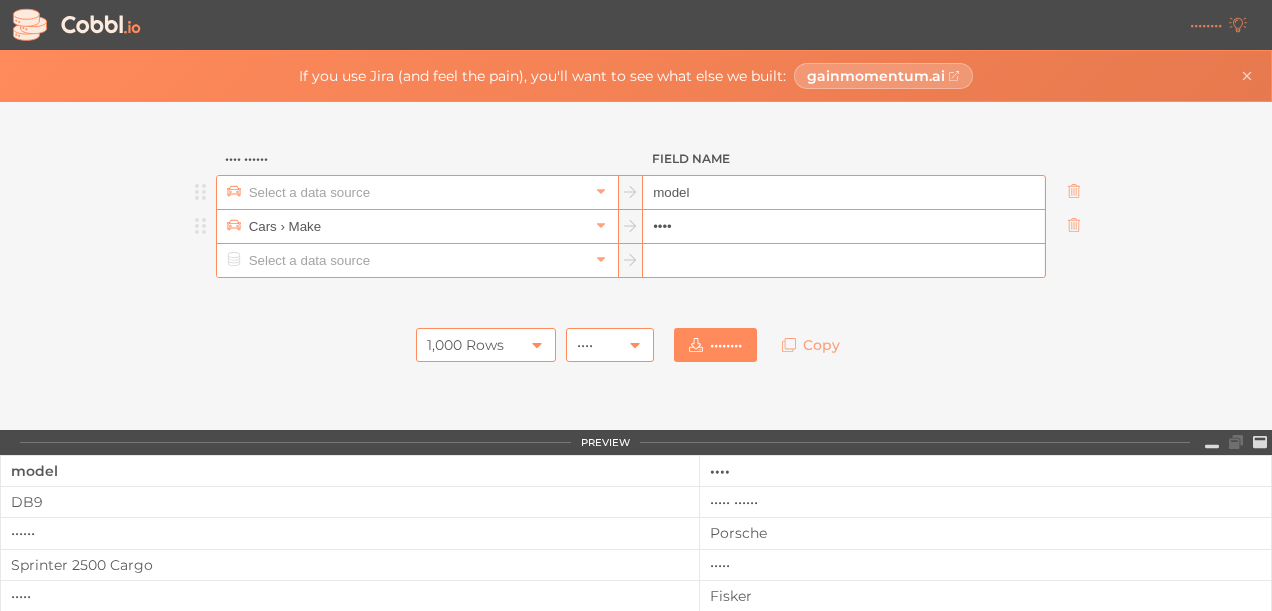 click at bounding box center (416, 192) 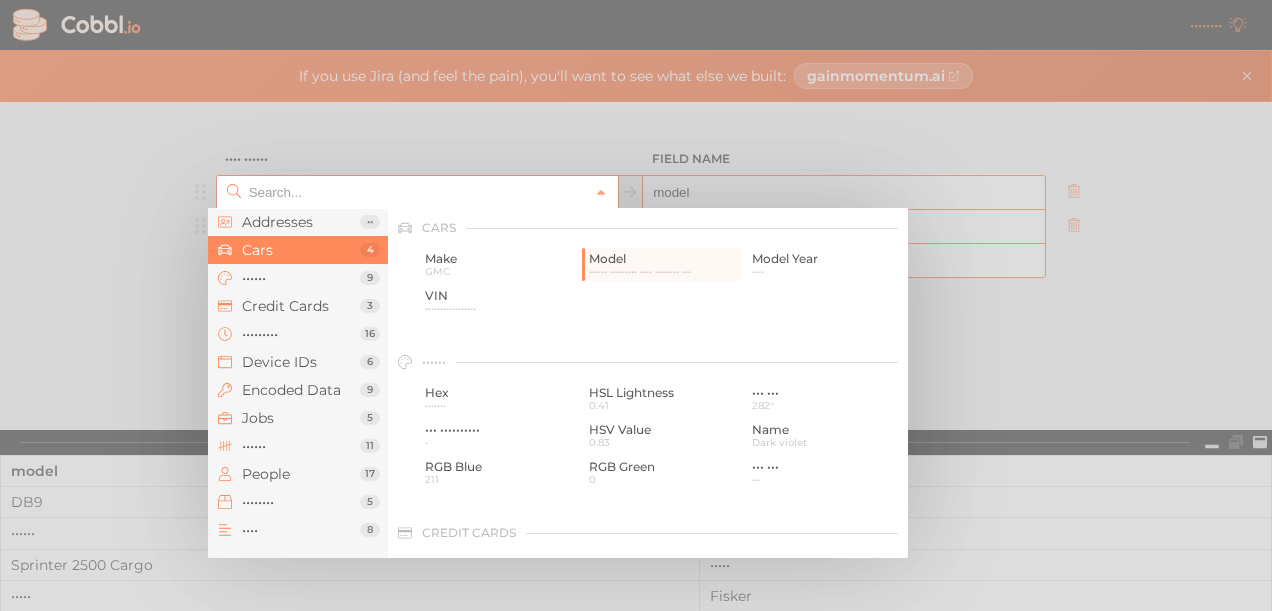 scroll, scrollTop: 0, scrollLeft: 0, axis: both 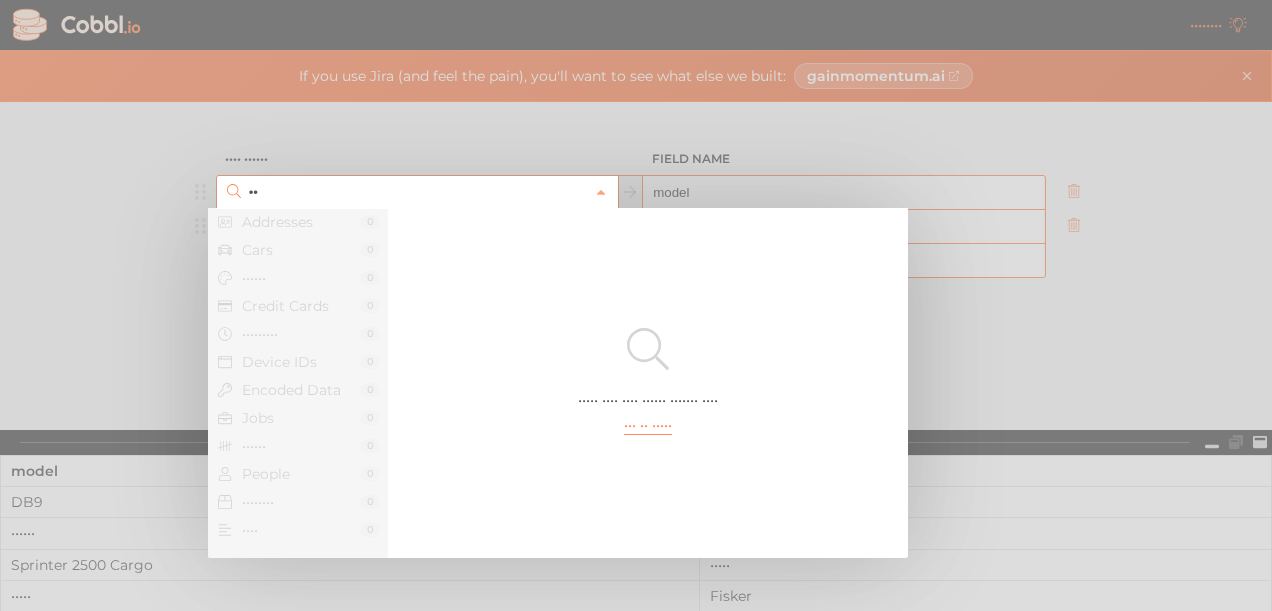 type on "f" 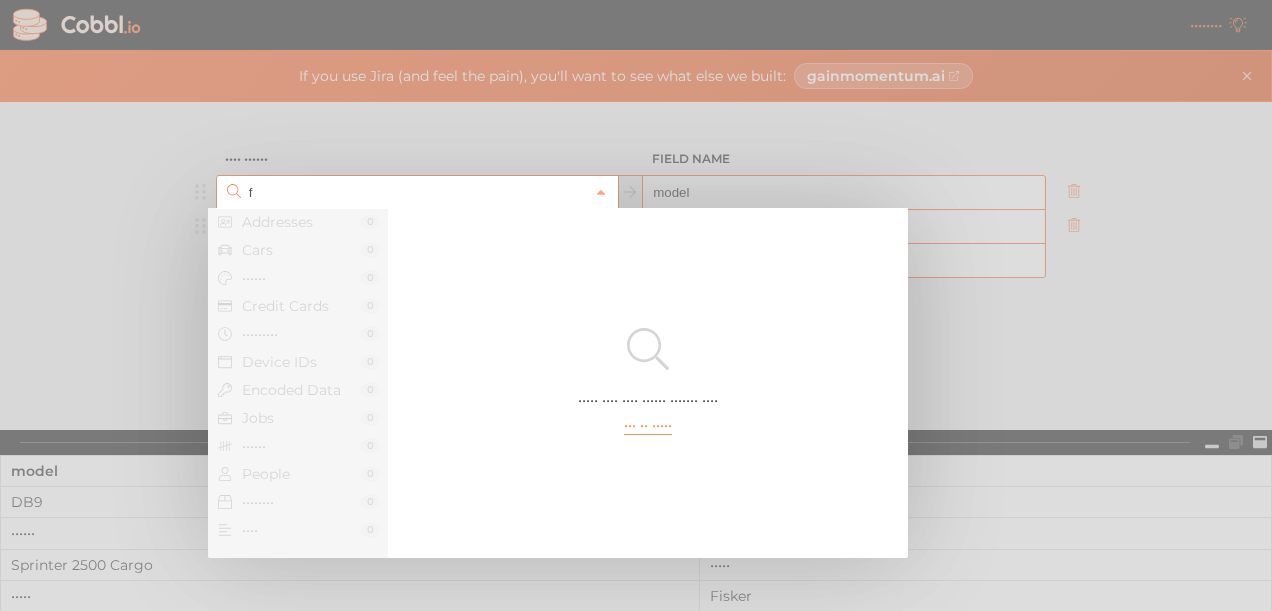 type 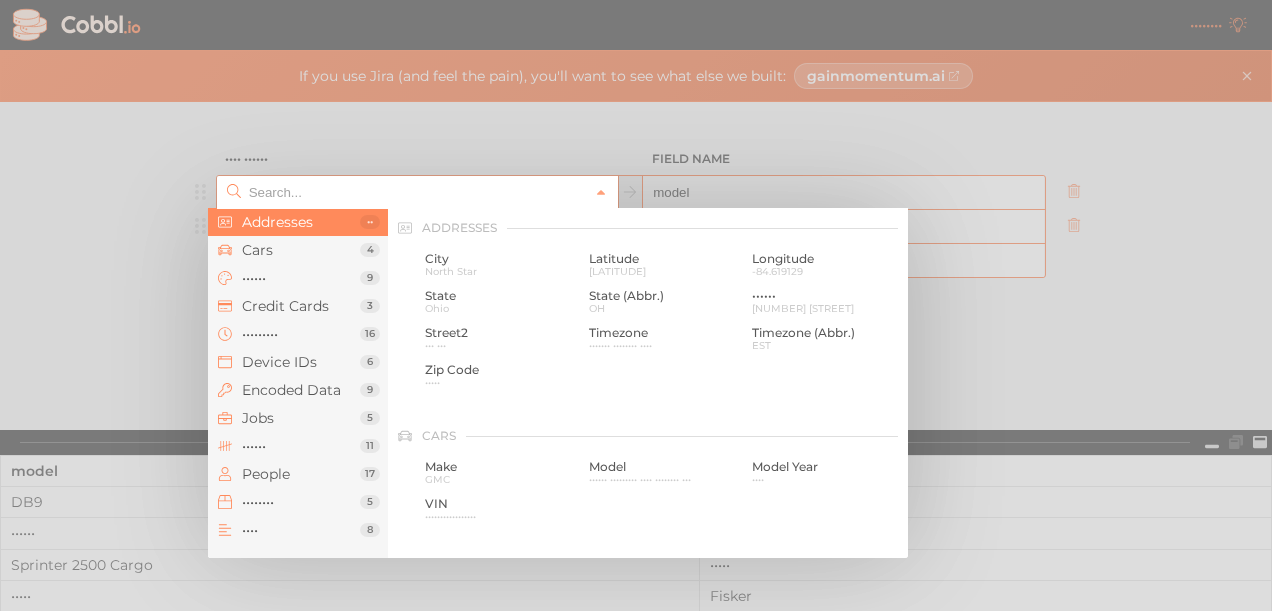 click at bounding box center (636, 305) 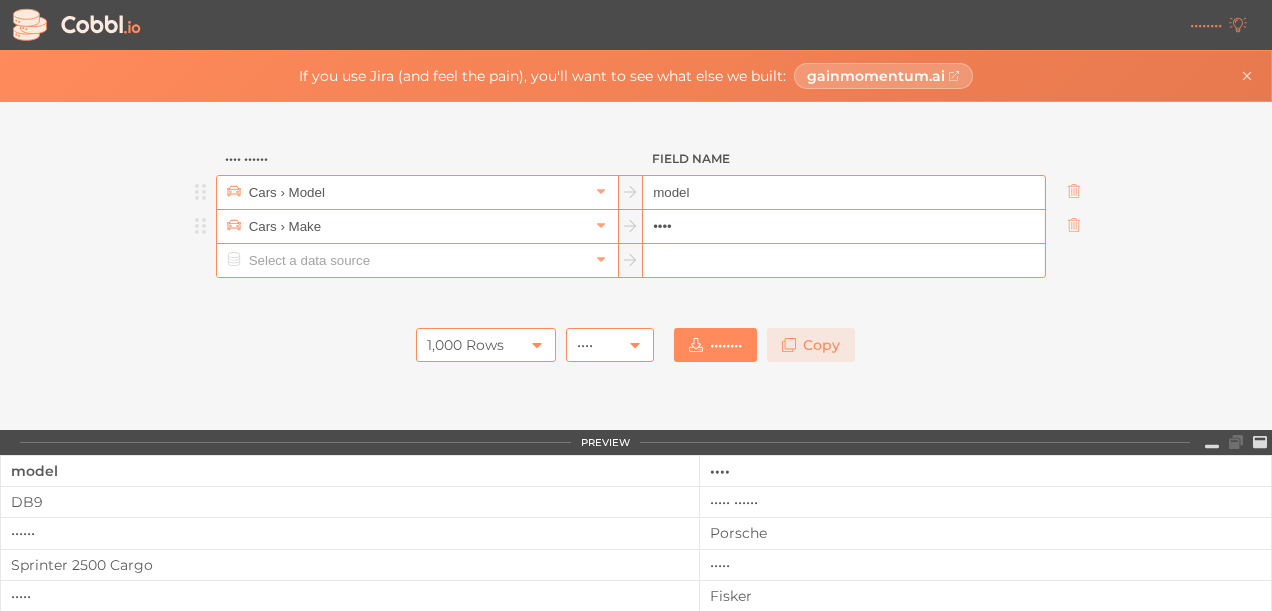 click on "Copy" at bounding box center [811, 345] 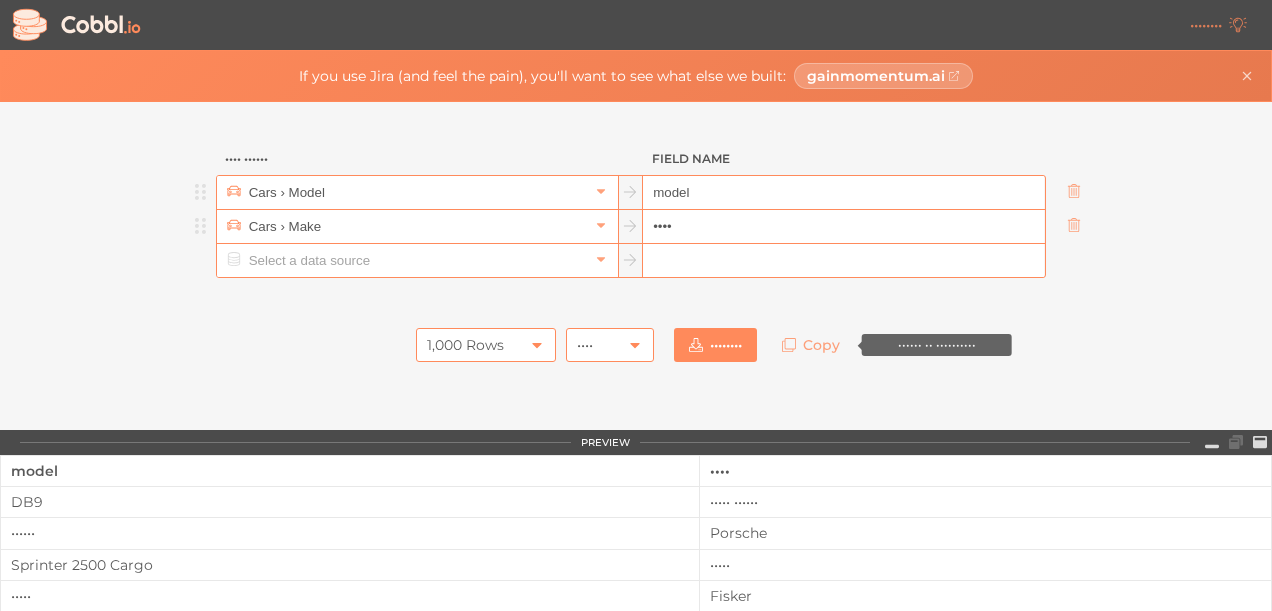 click on "1,000 Rows" at bounding box center [465, 345] 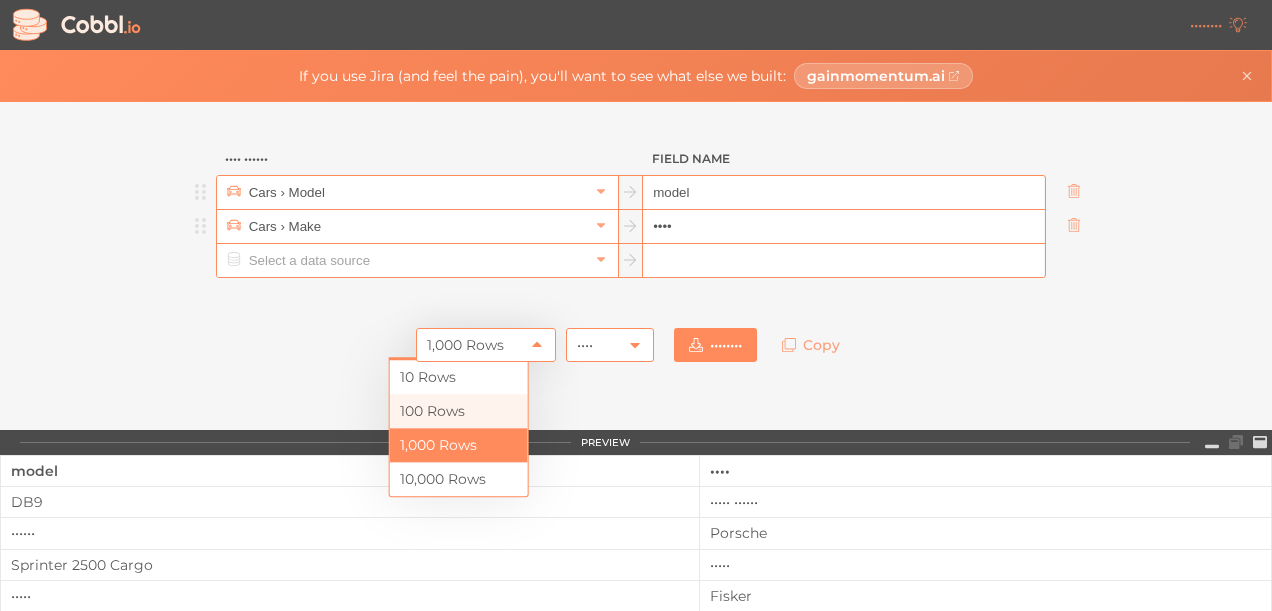 click on "100 Rows" at bounding box center [459, 411] 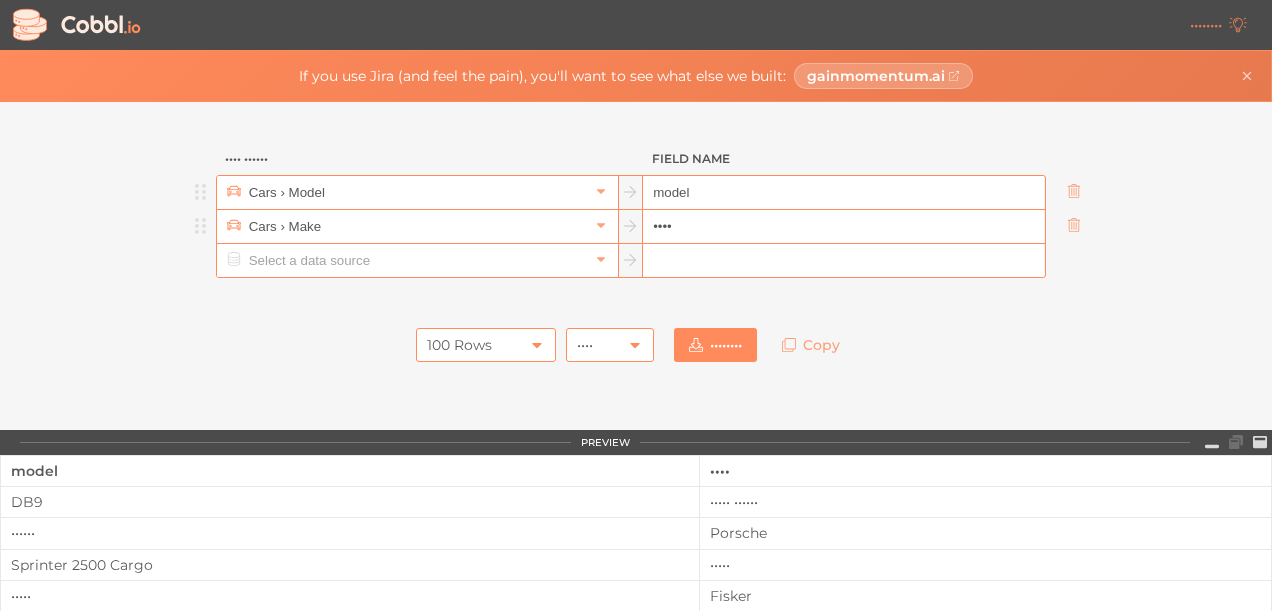 click on "100 Rows" at bounding box center [486, 345] 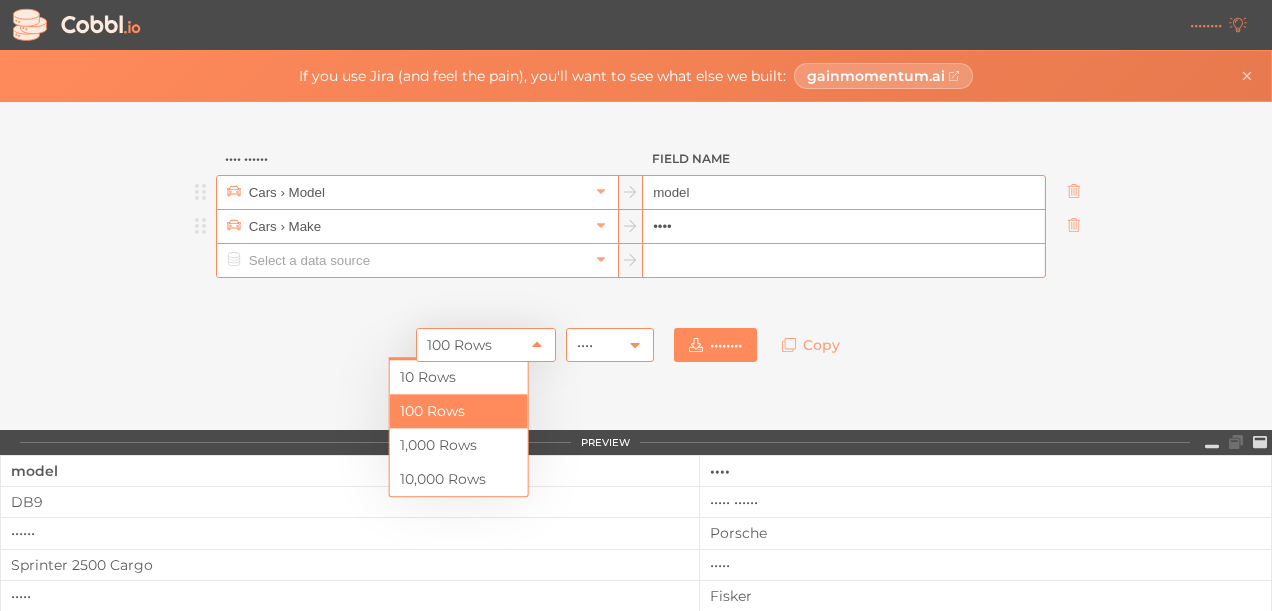 click on "100 Rows" at bounding box center [459, 411] 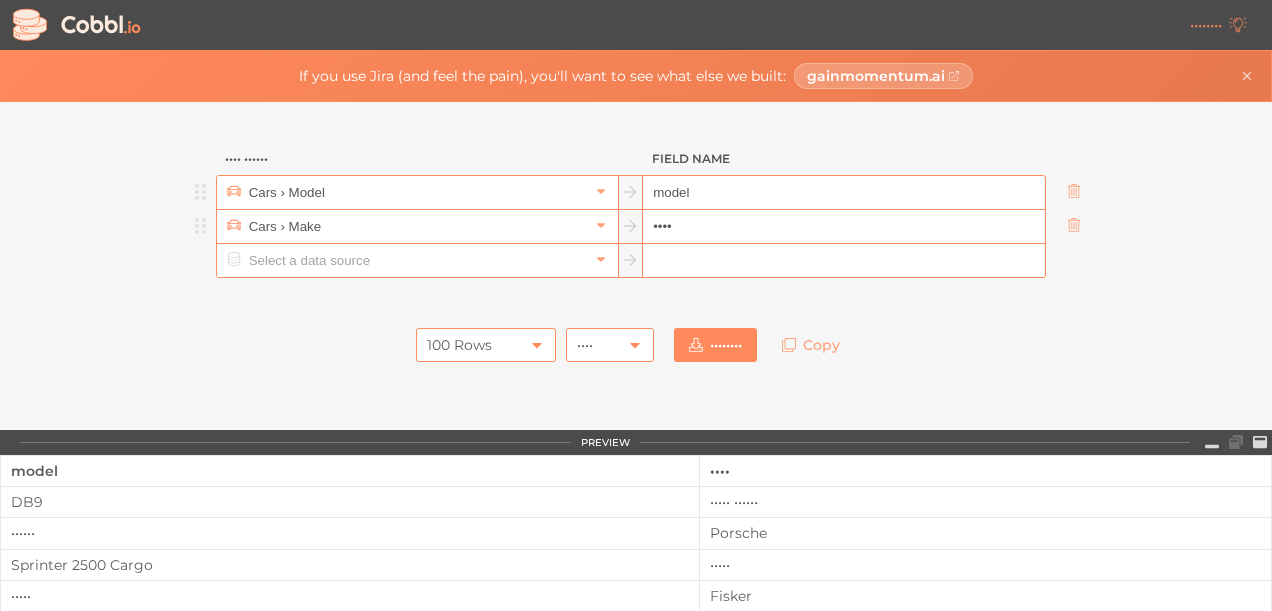 click on "100 Rows" at bounding box center [486, 345] 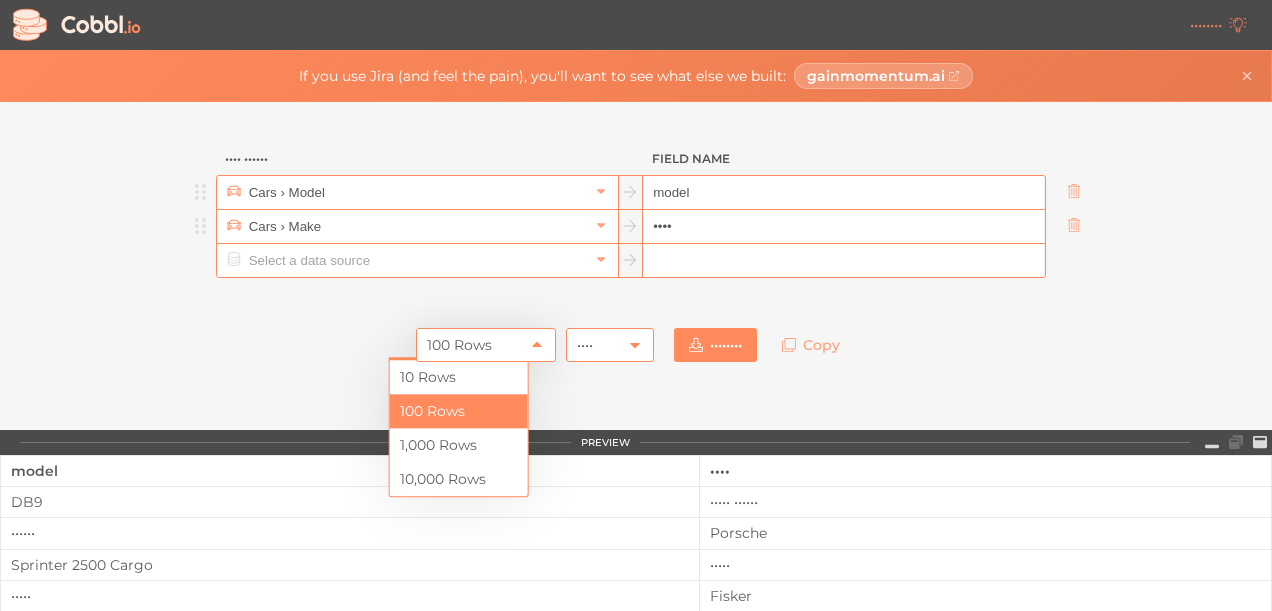 click on "1,000 Rows" at bounding box center (459, 445) 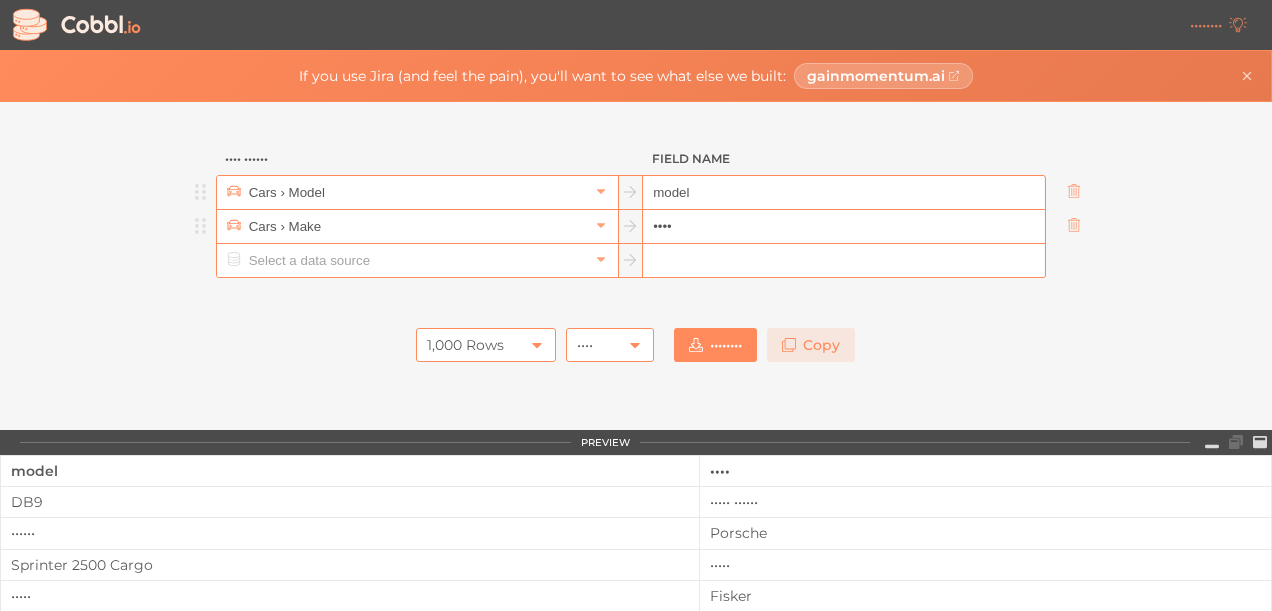 click on "Copy" at bounding box center [811, 345] 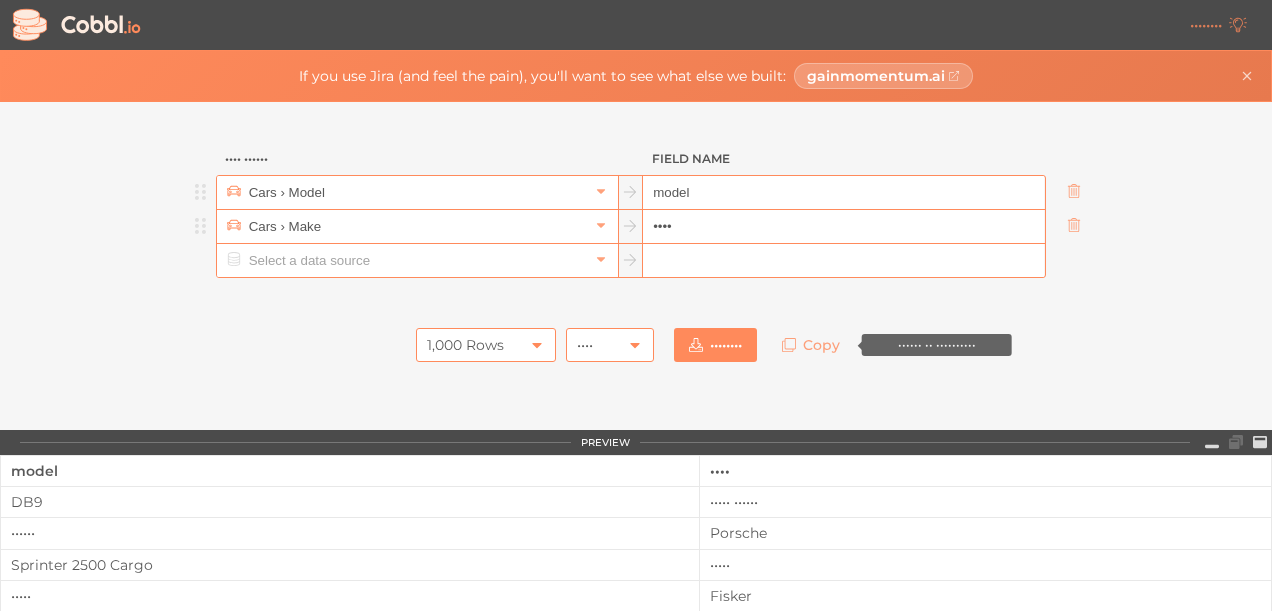 click at bounding box center [537, 345] 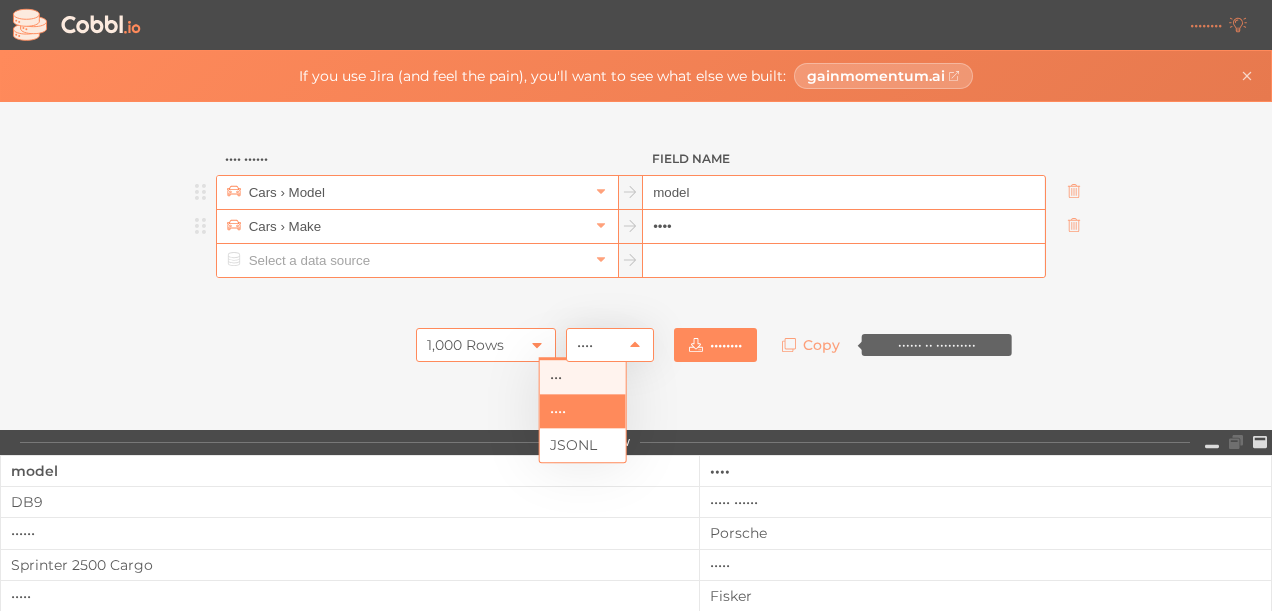click on "•••" at bounding box center (583, 377) 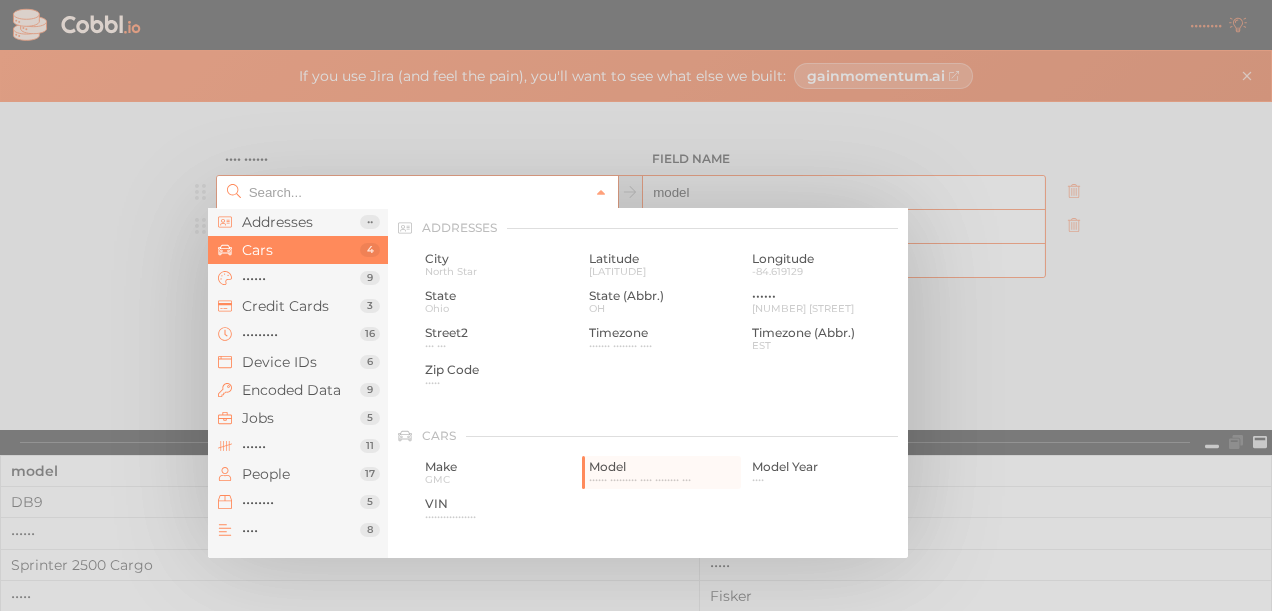click at bounding box center (416, 192) 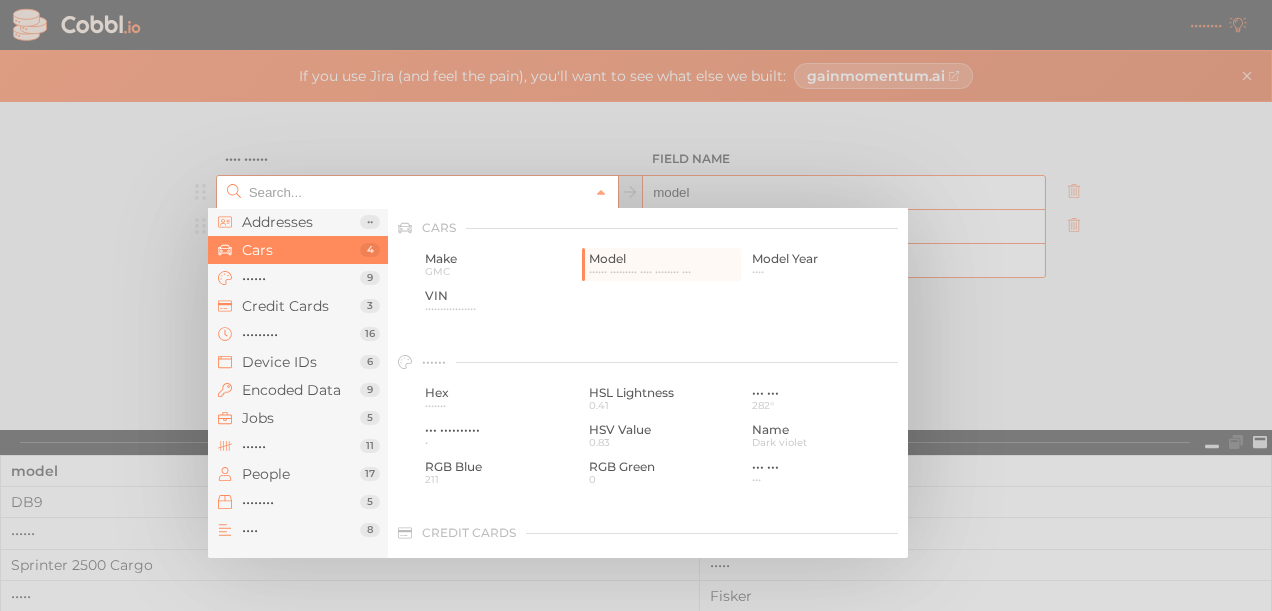 click at bounding box center [636, 305] 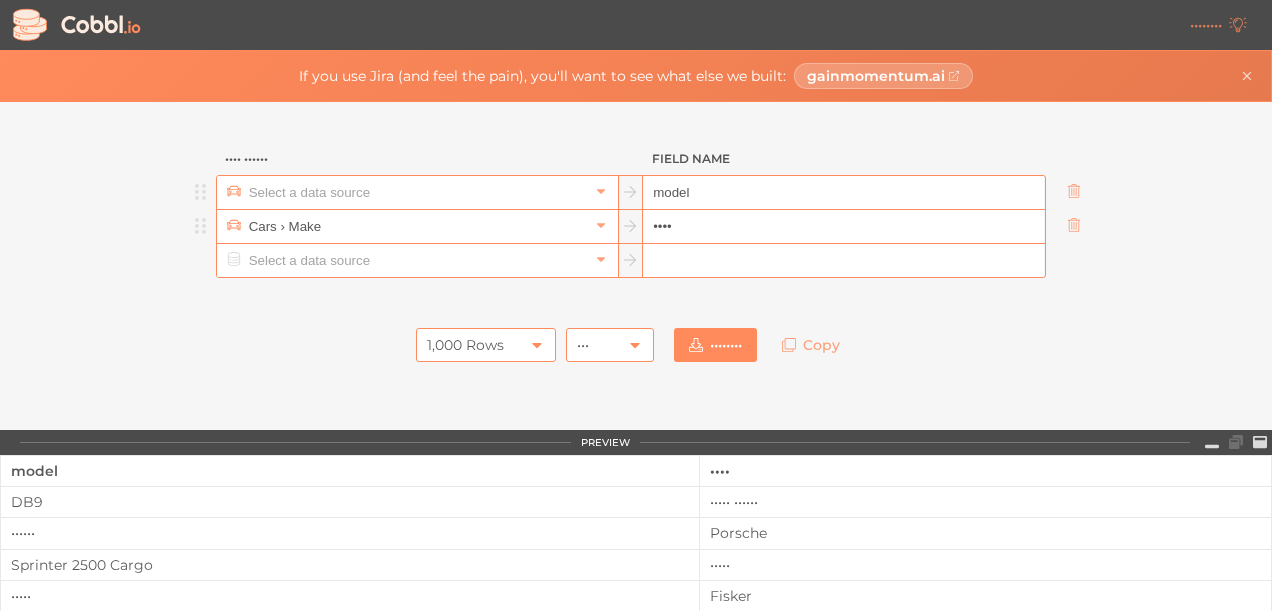 click at bounding box center [416, 192] 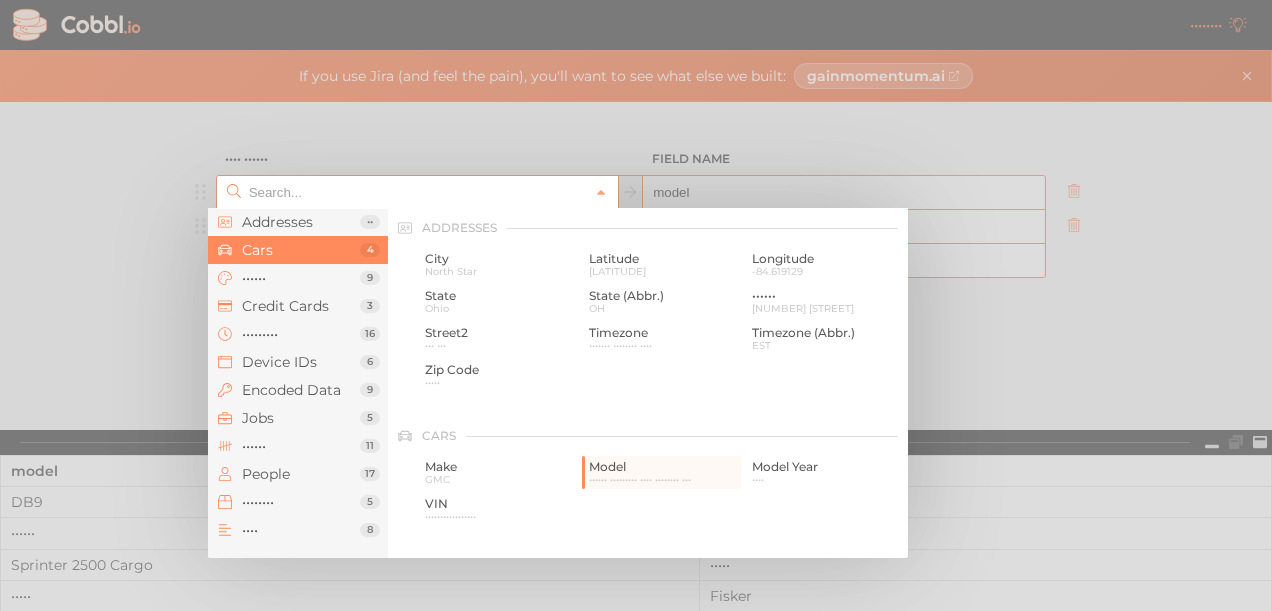 scroll, scrollTop: 208, scrollLeft: 0, axis: vertical 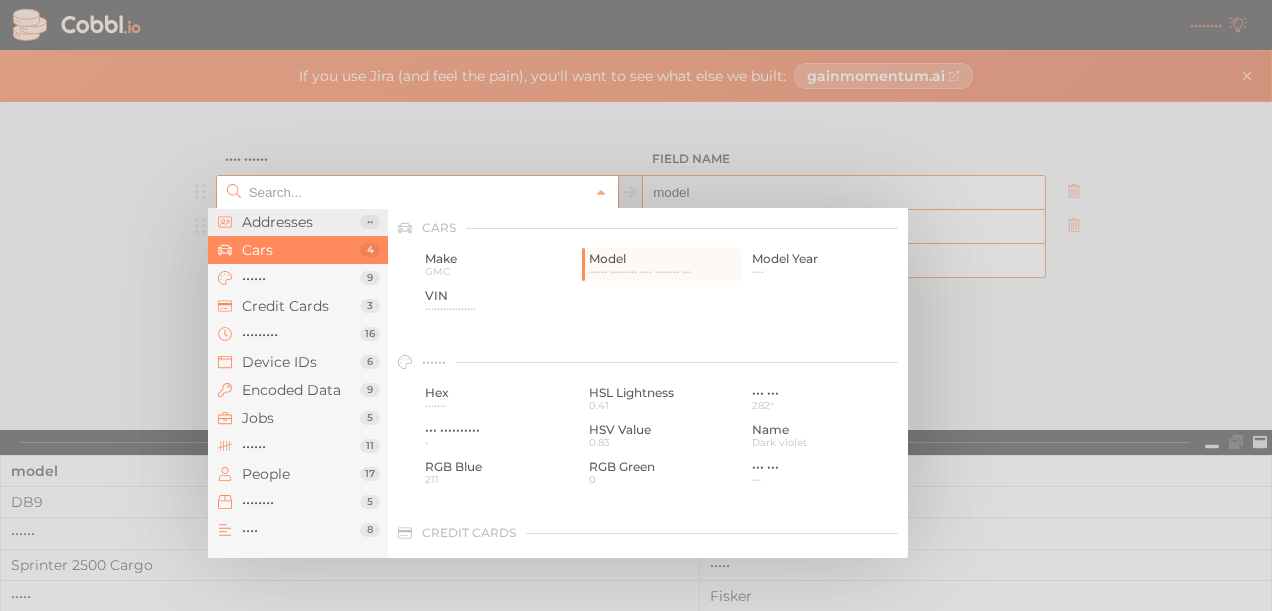 click on "Addresses" at bounding box center [301, 222] 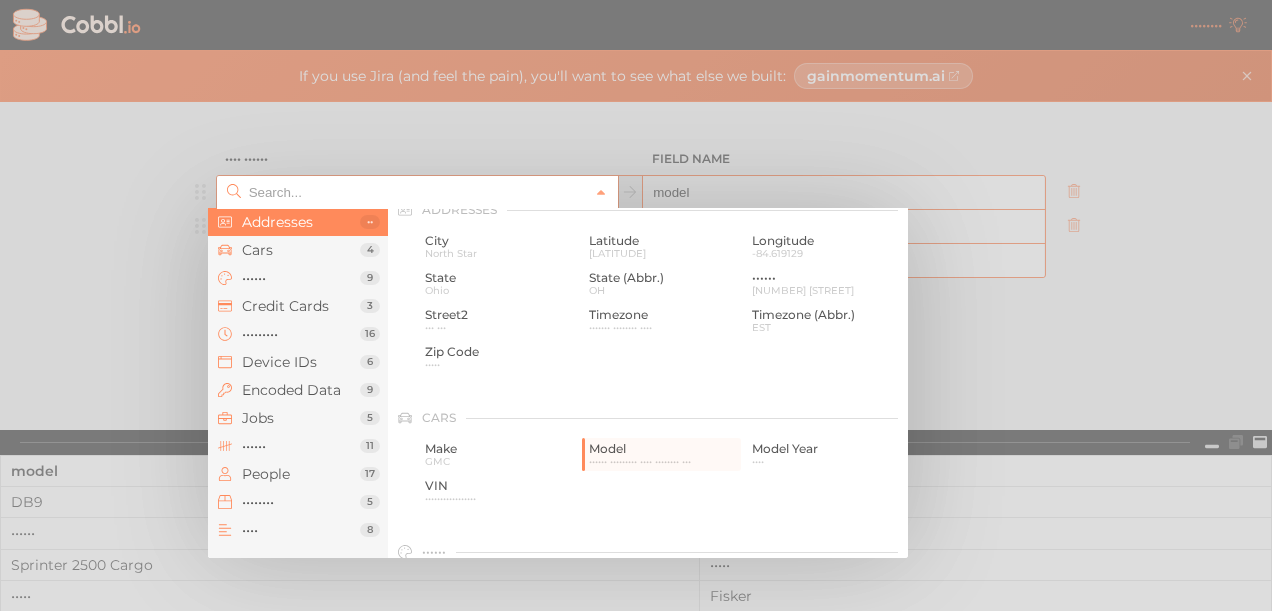 scroll, scrollTop: 0, scrollLeft: 0, axis: both 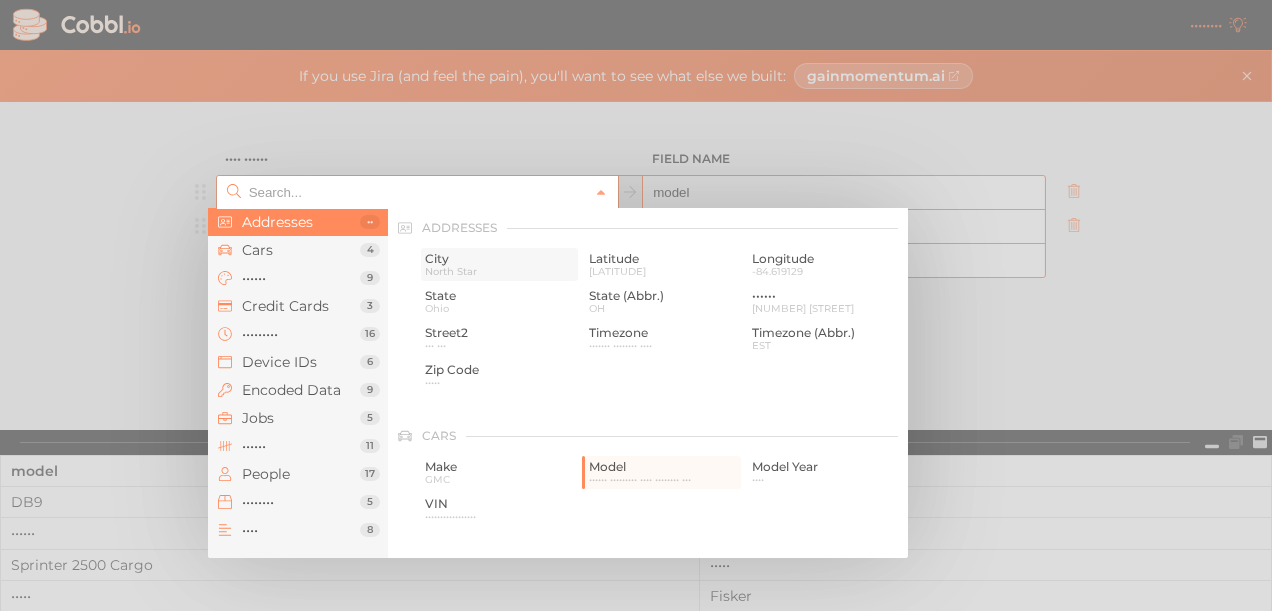 click on "City" at bounding box center [499, 259] 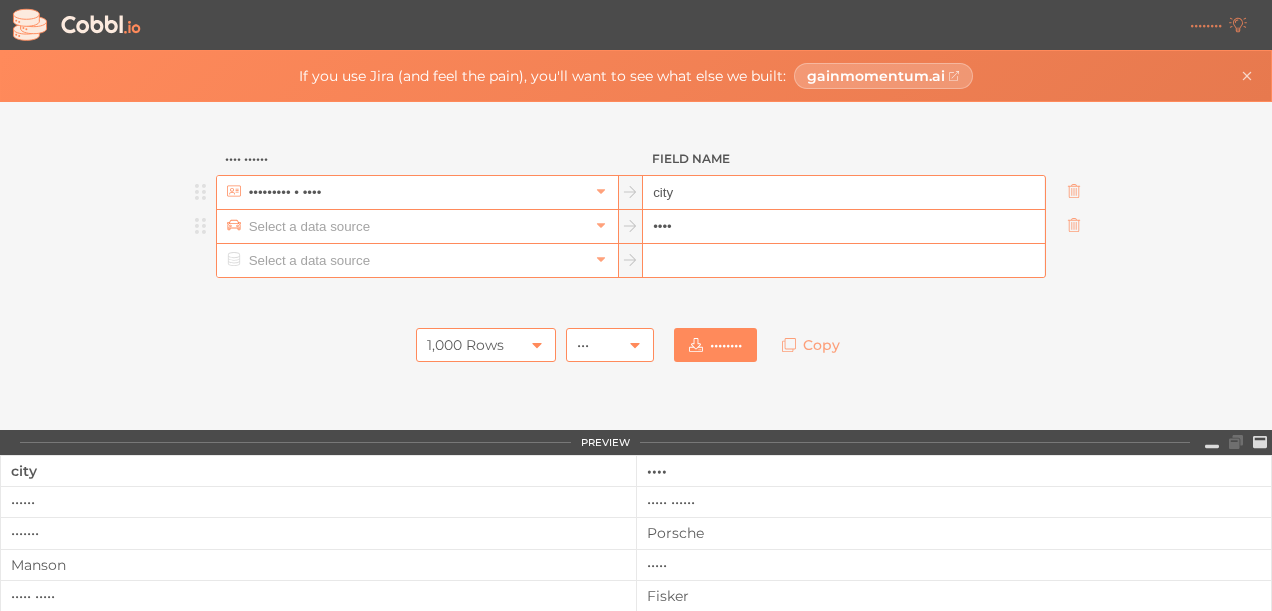 click at bounding box center [416, 192] 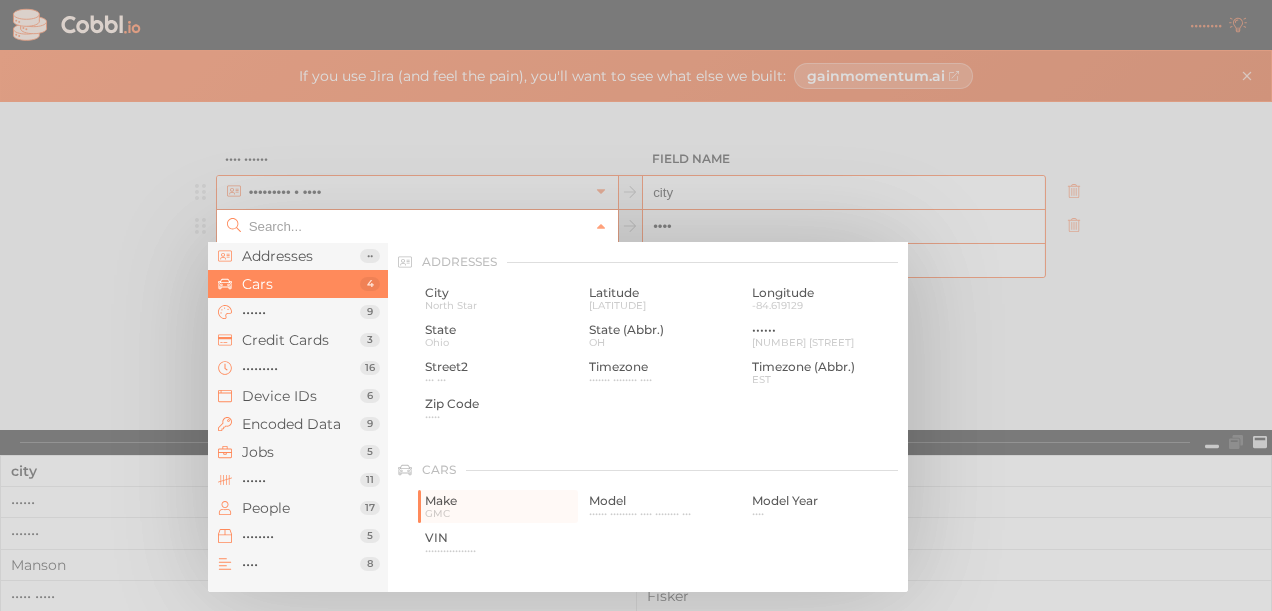 scroll, scrollTop: 208, scrollLeft: 0, axis: vertical 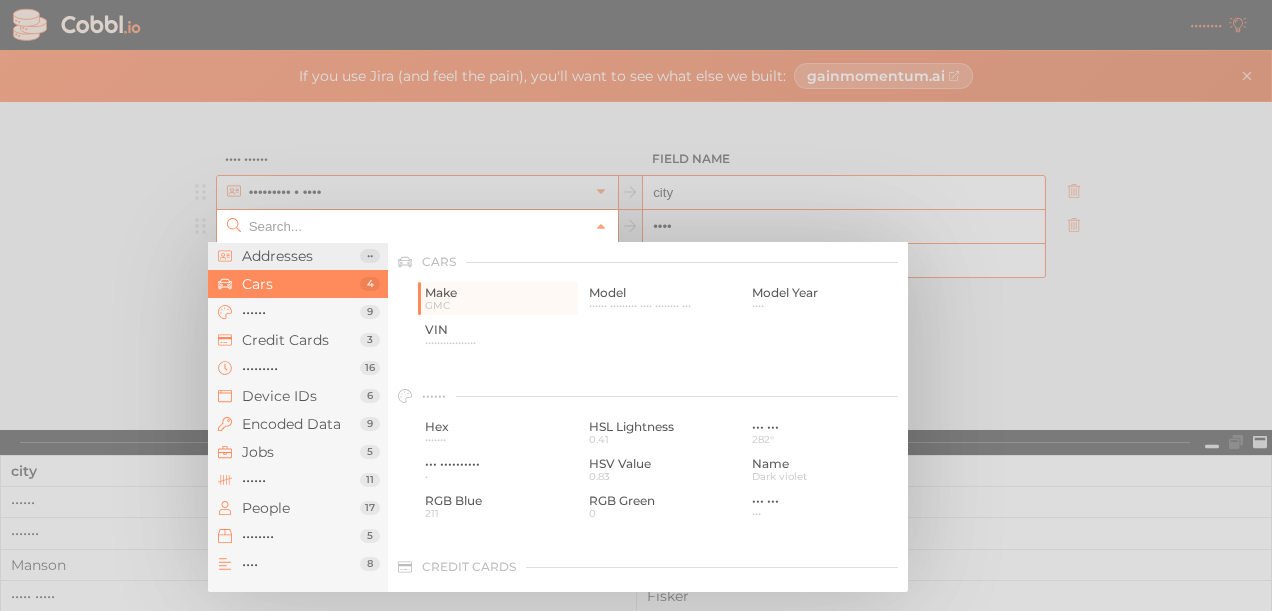 click on "Addresses" at bounding box center (301, 256) 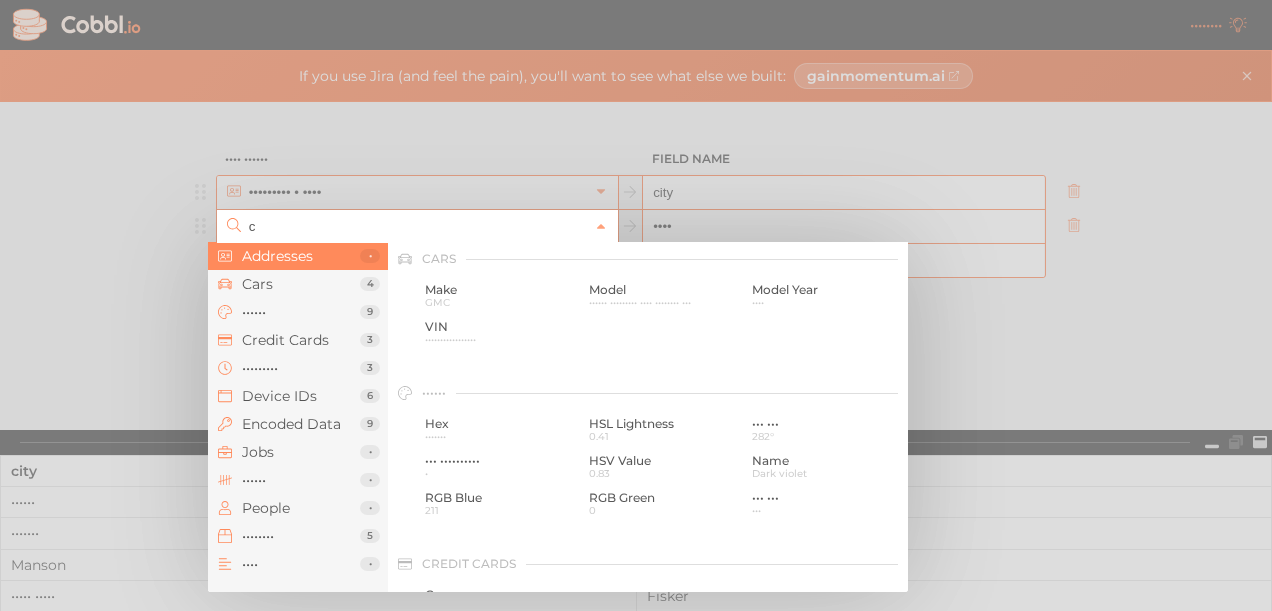scroll, scrollTop: 0, scrollLeft: 0, axis: both 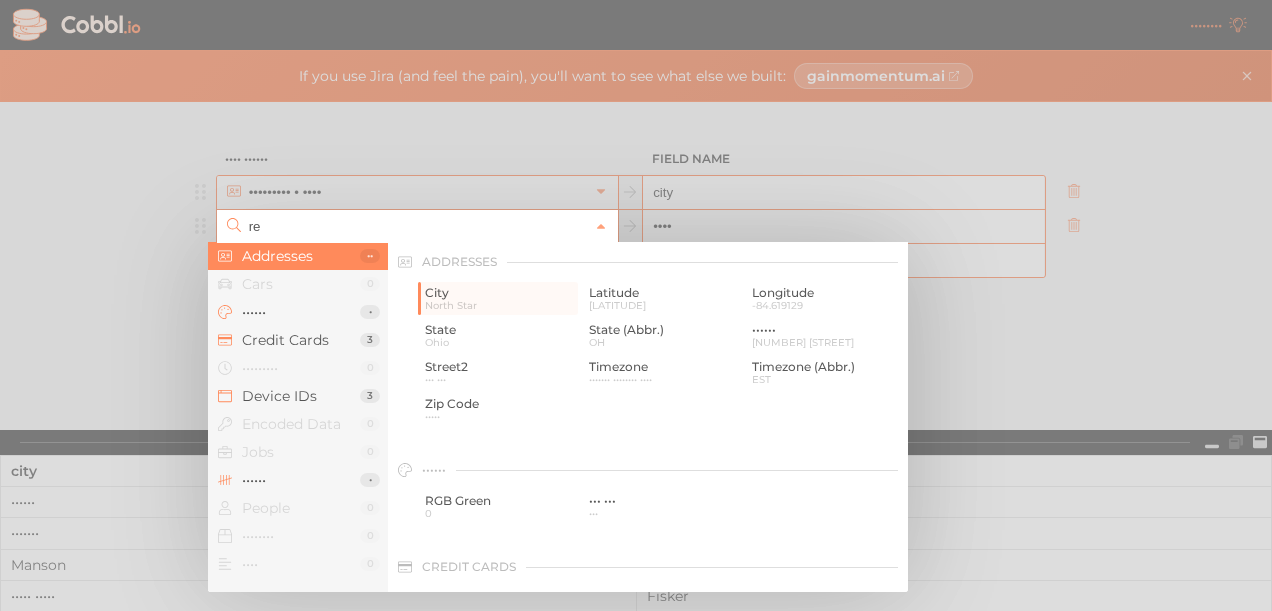 type on "•" 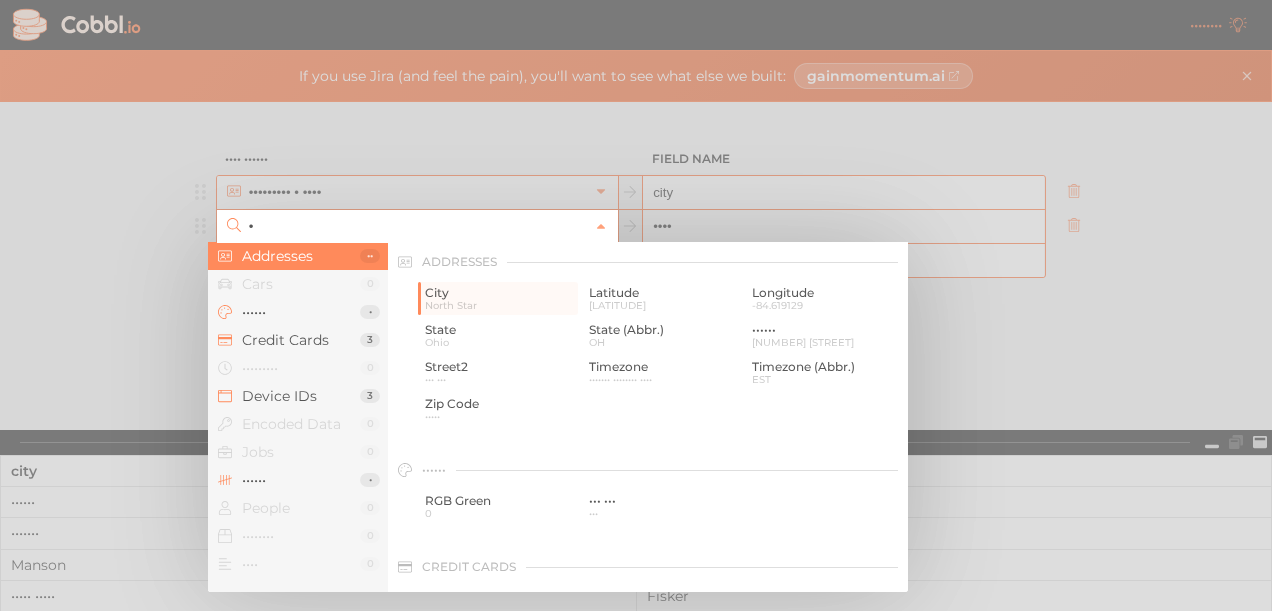 type 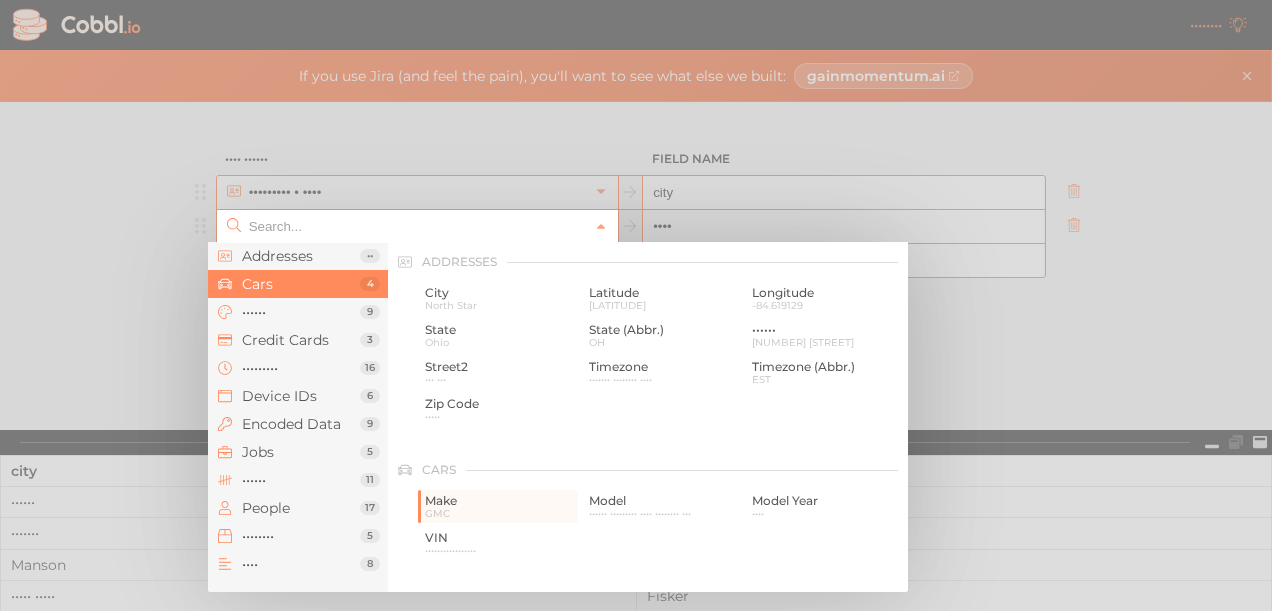 scroll, scrollTop: 208, scrollLeft: 0, axis: vertical 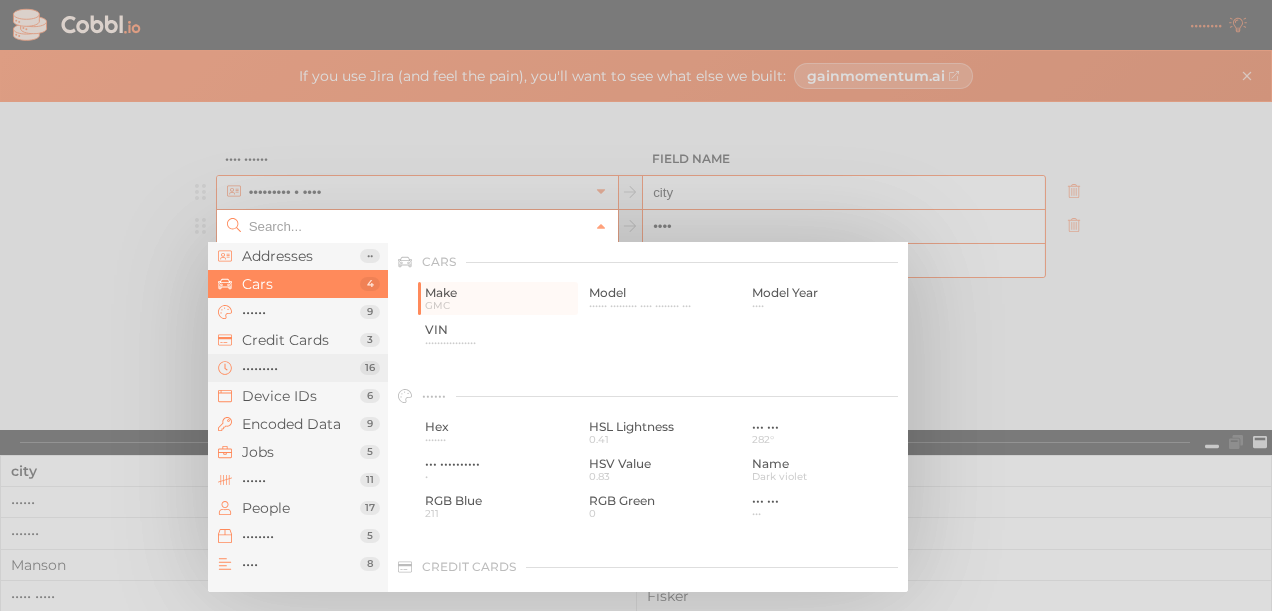 click on "•••••••••" at bounding box center (301, 256) 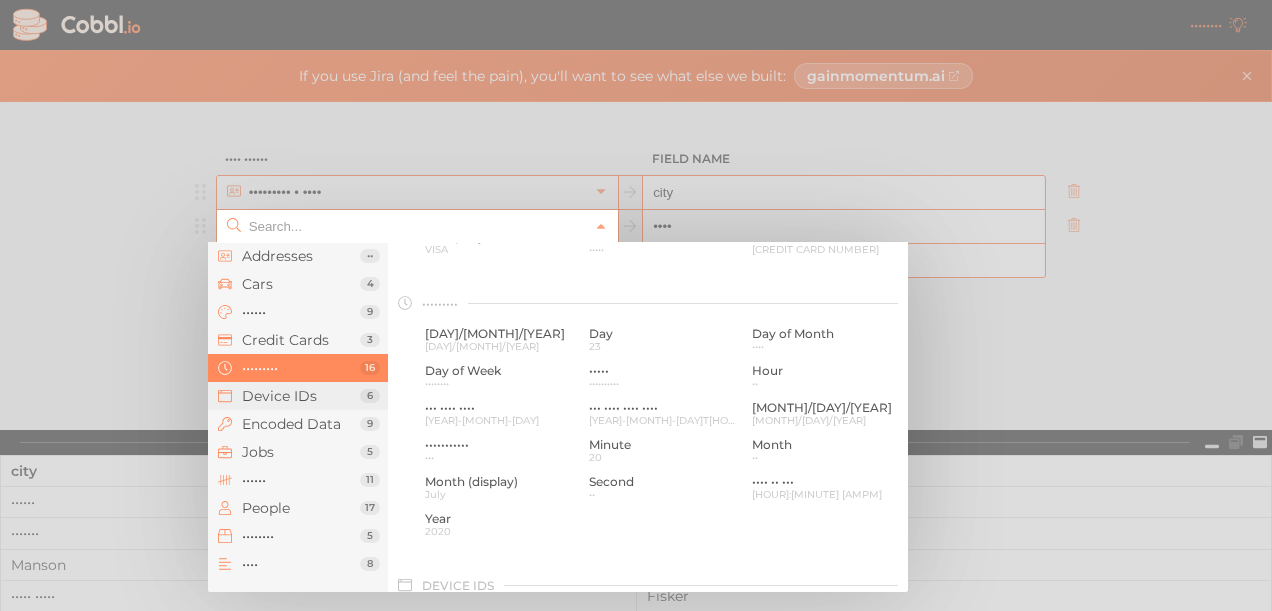scroll, scrollTop: 612, scrollLeft: 0, axis: vertical 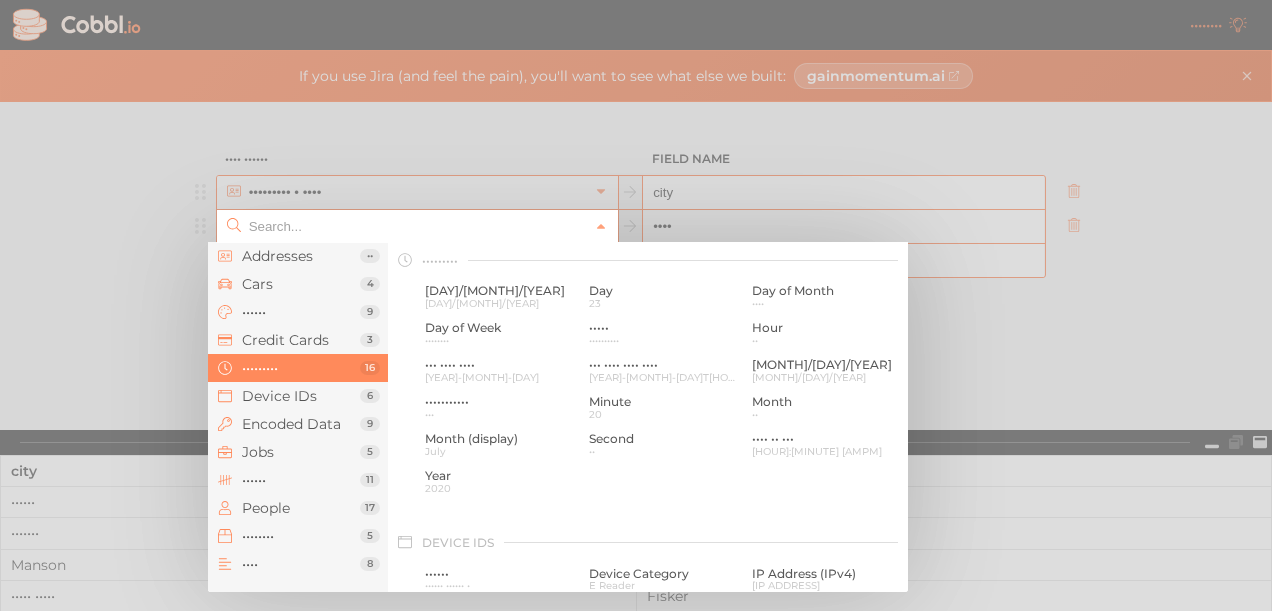 click at bounding box center (636, 305) 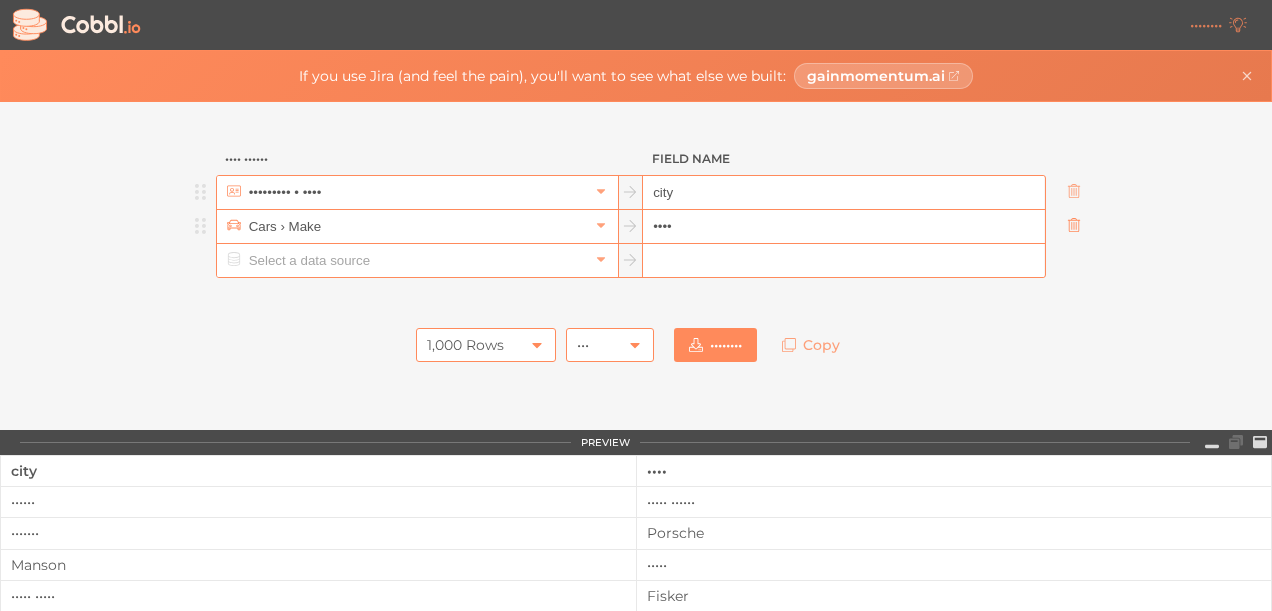 click at bounding box center [1074, 192] 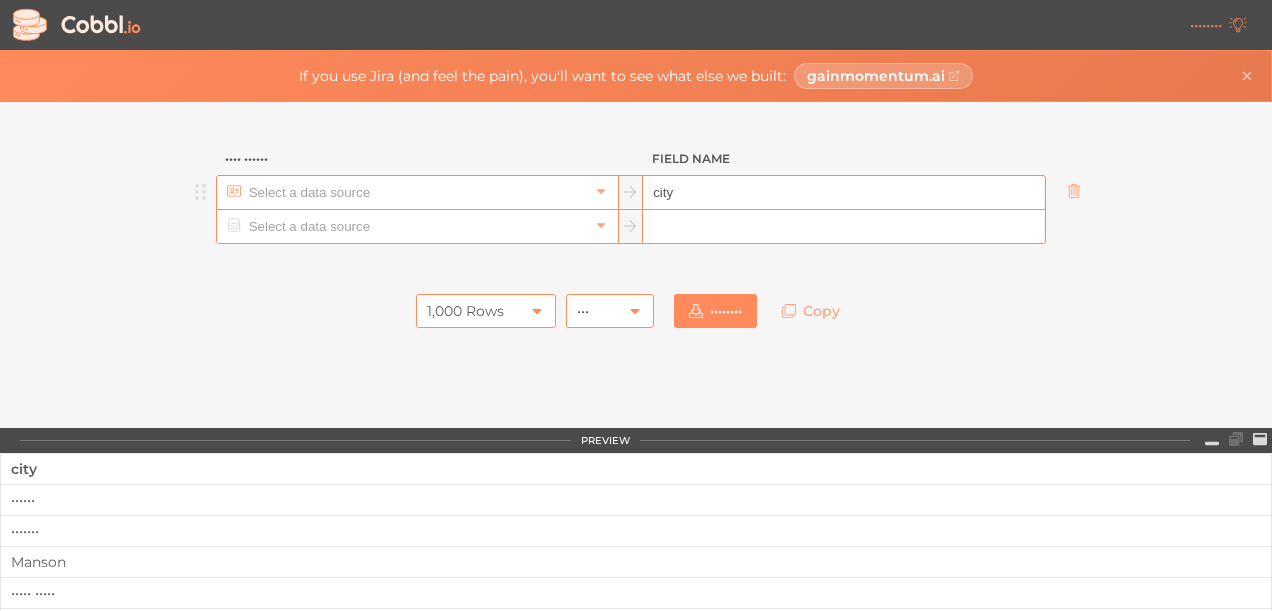 click at bounding box center (416, 192) 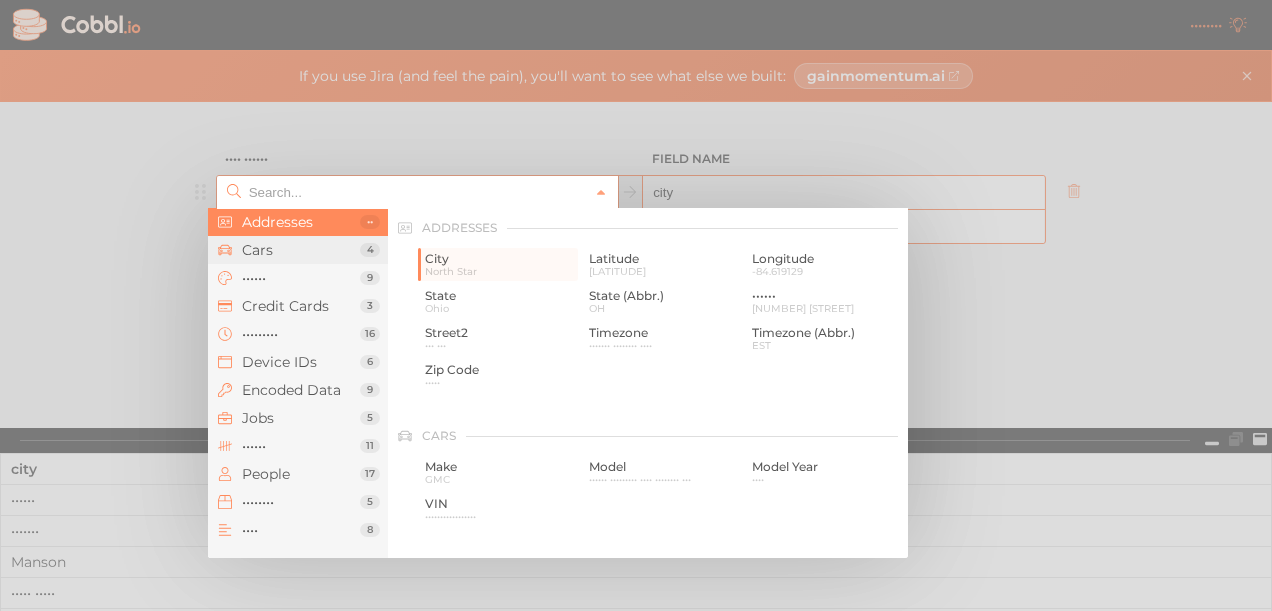 click on "Cars" at bounding box center (301, 222) 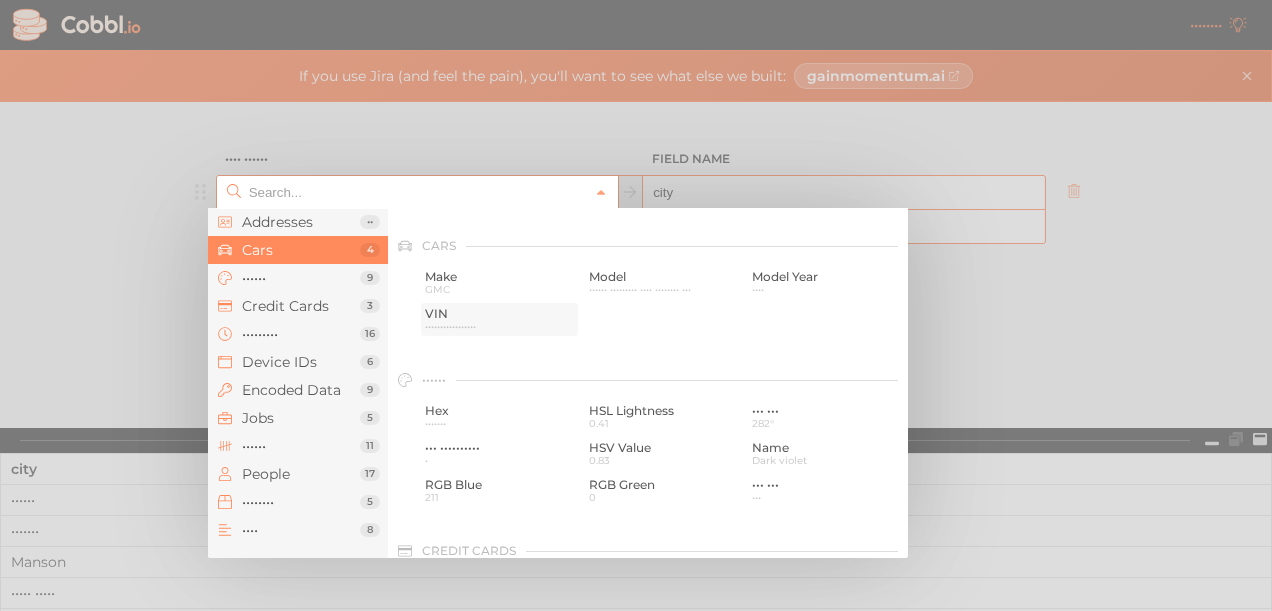 scroll, scrollTop: 208, scrollLeft: 0, axis: vertical 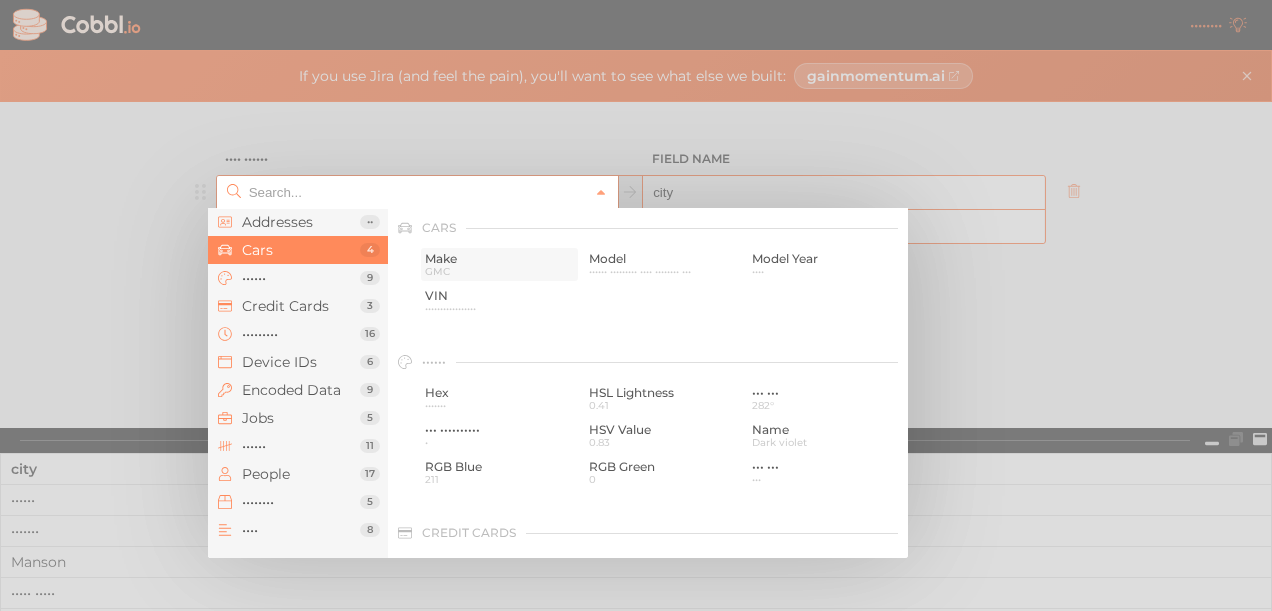 click on "GMC" at bounding box center [499, 63] 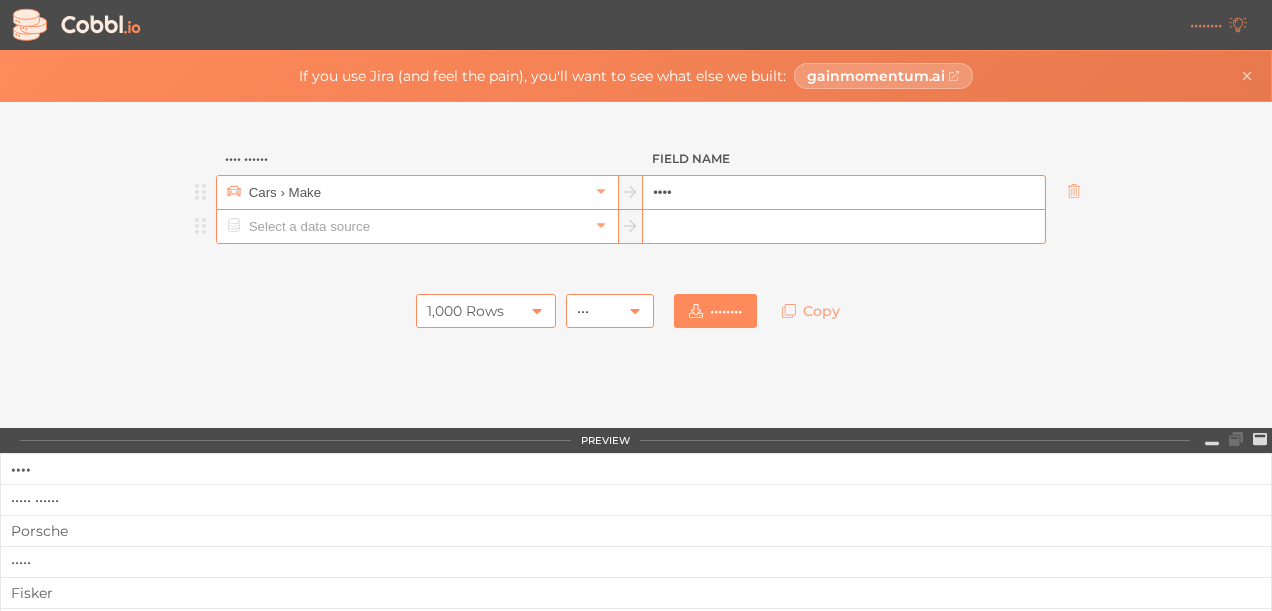 drag, startPoint x: 340, startPoint y: 222, endPoint x: 354, endPoint y: 238, distance: 21.260292 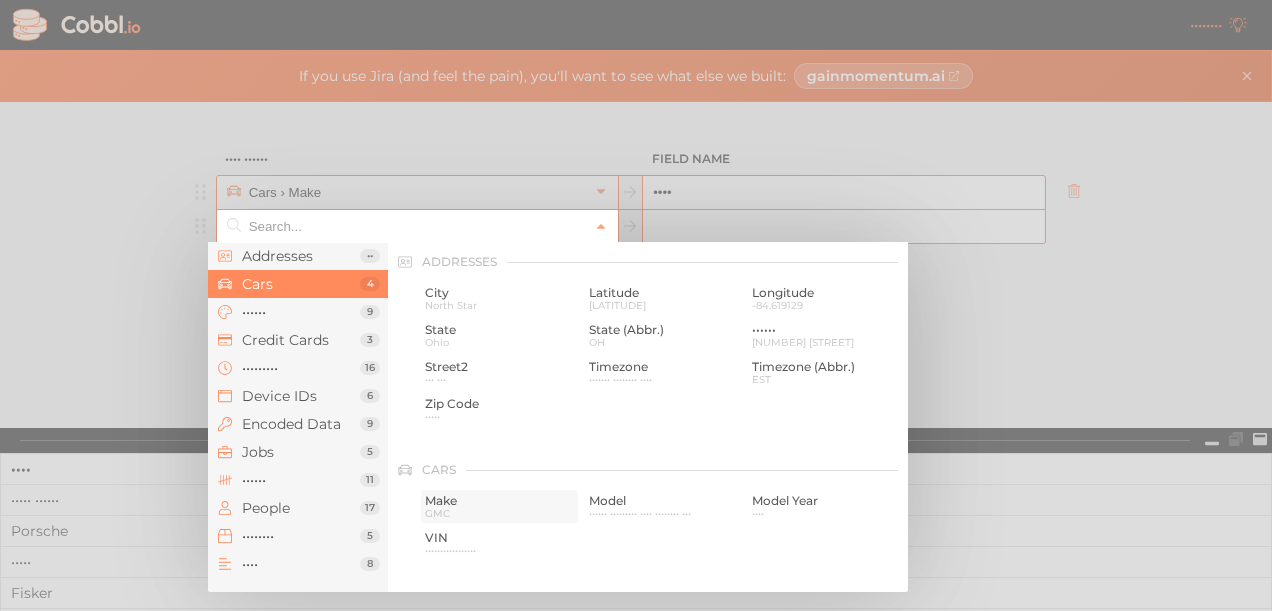 scroll, scrollTop: 208, scrollLeft: 0, axis: vertical 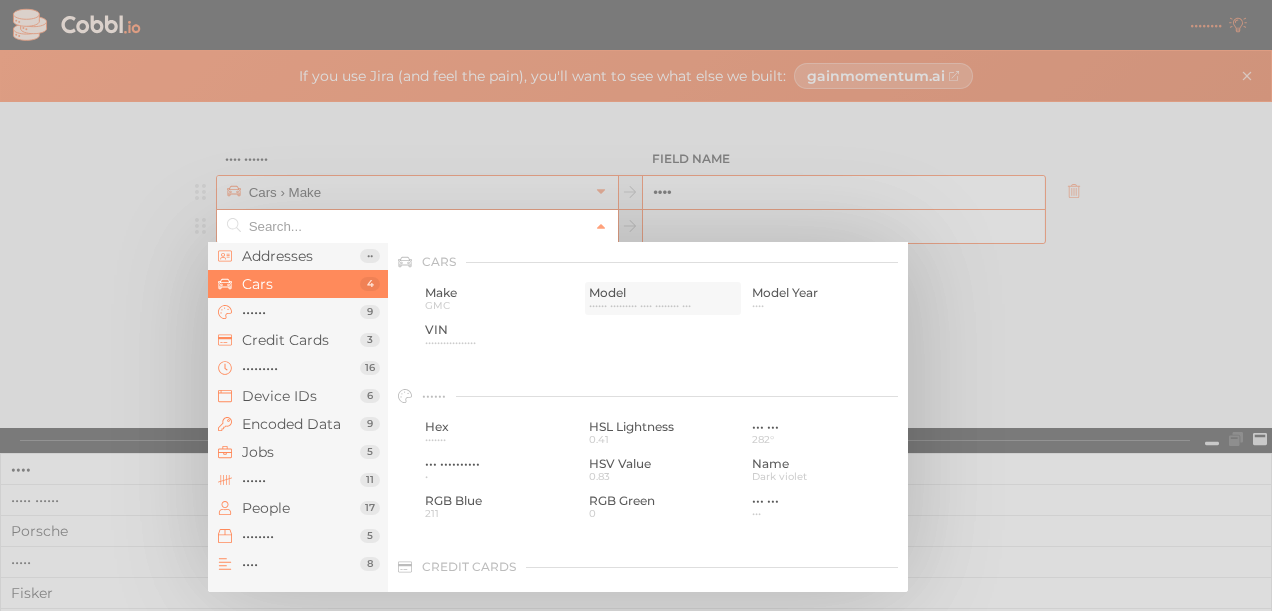 click on "•••••• ••••••••• •••• •••••••• •••" at bounding box center (499, 97) 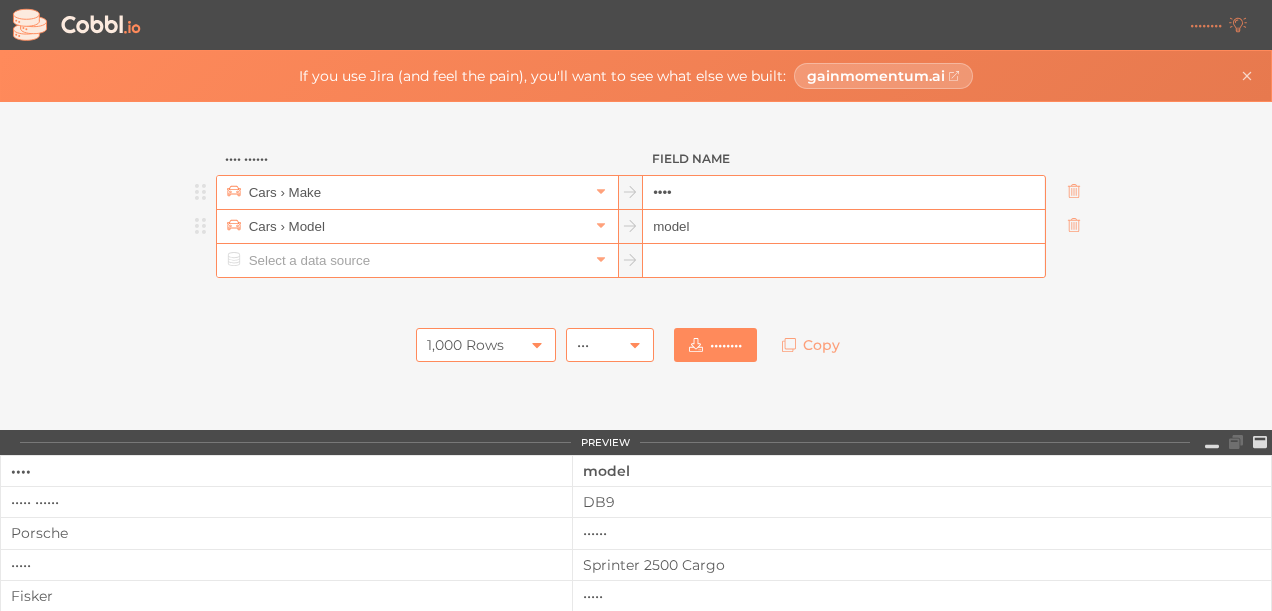 click on "•••" at bounding box center (465, 345) 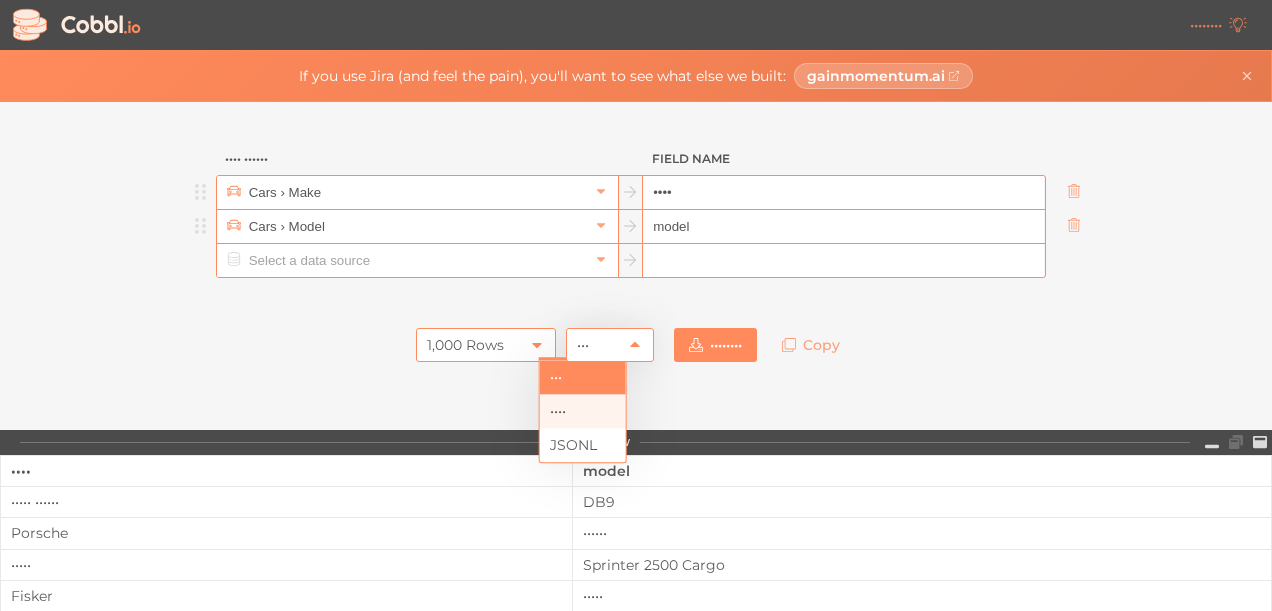 click on "••••" at bounding box center (583, 411) 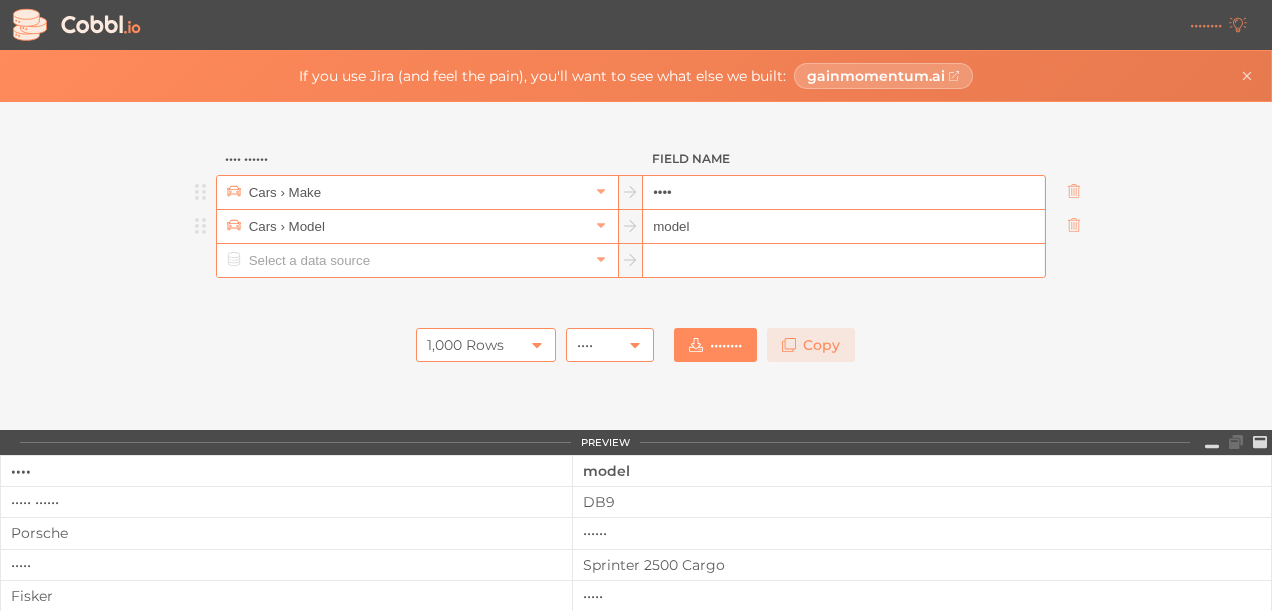 click on "Copy" at bounding box center [811, 345] 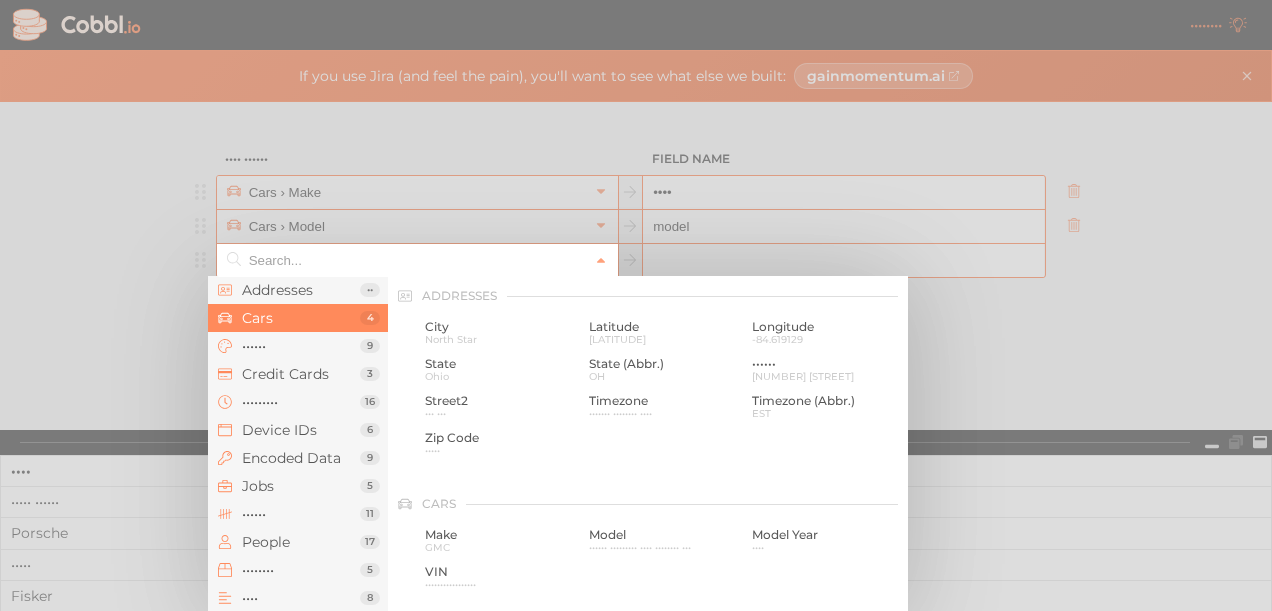 click at bounding box center (416, 260) 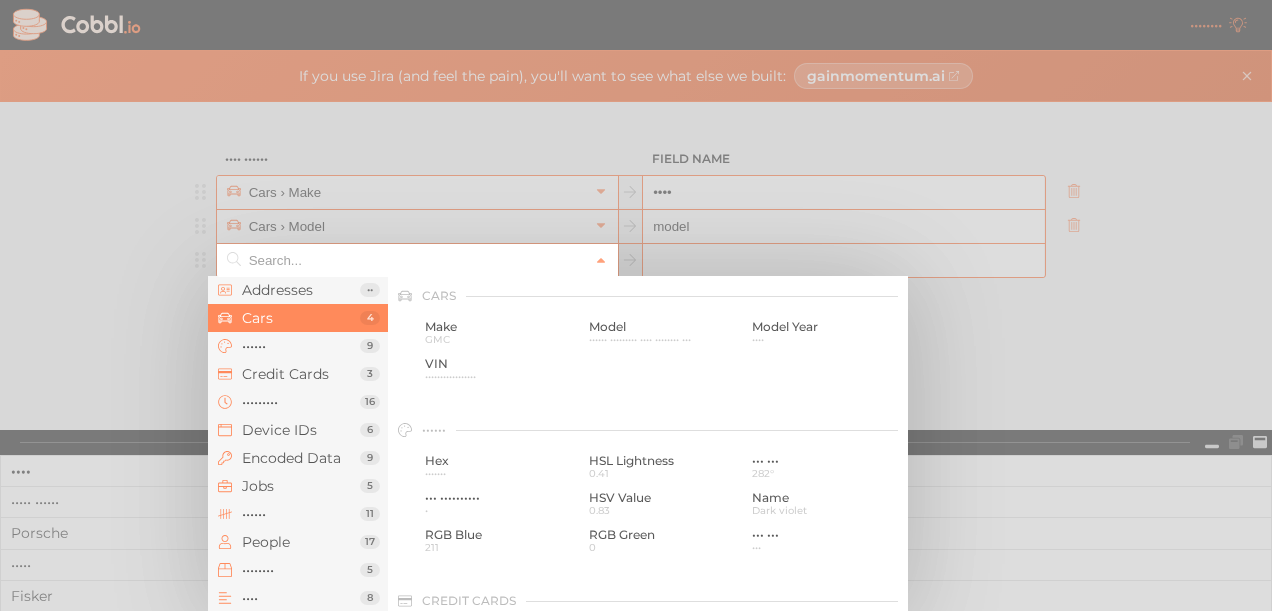 click at bounding box center (636, 305) 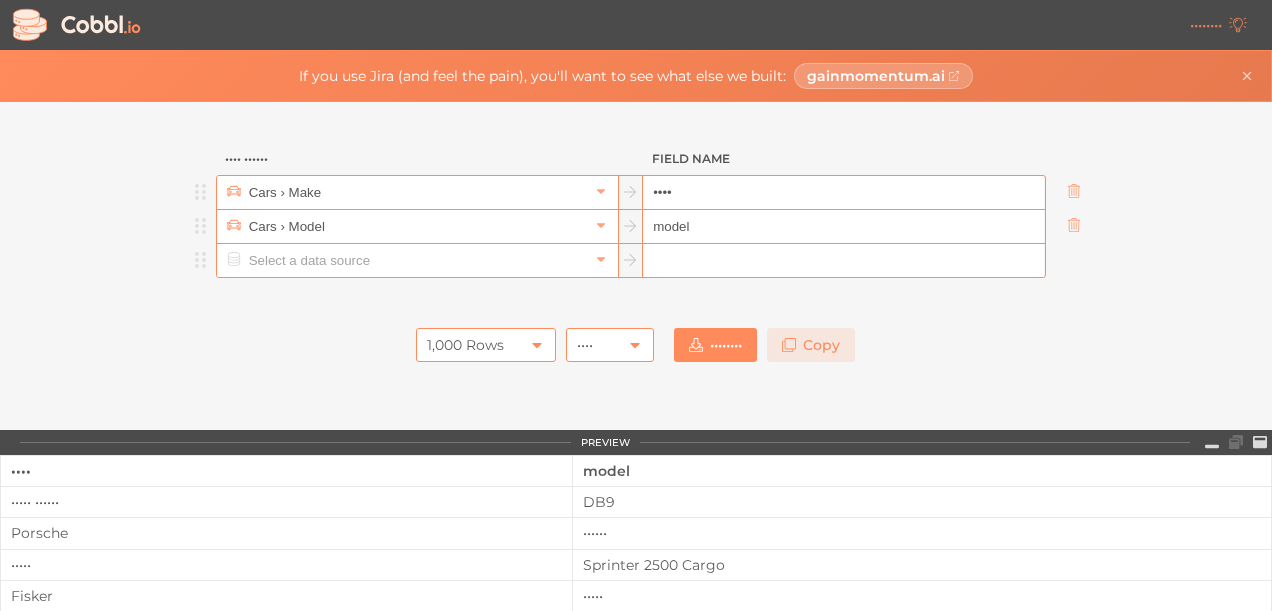 click on "Copy" at bounding box center [811, 345] 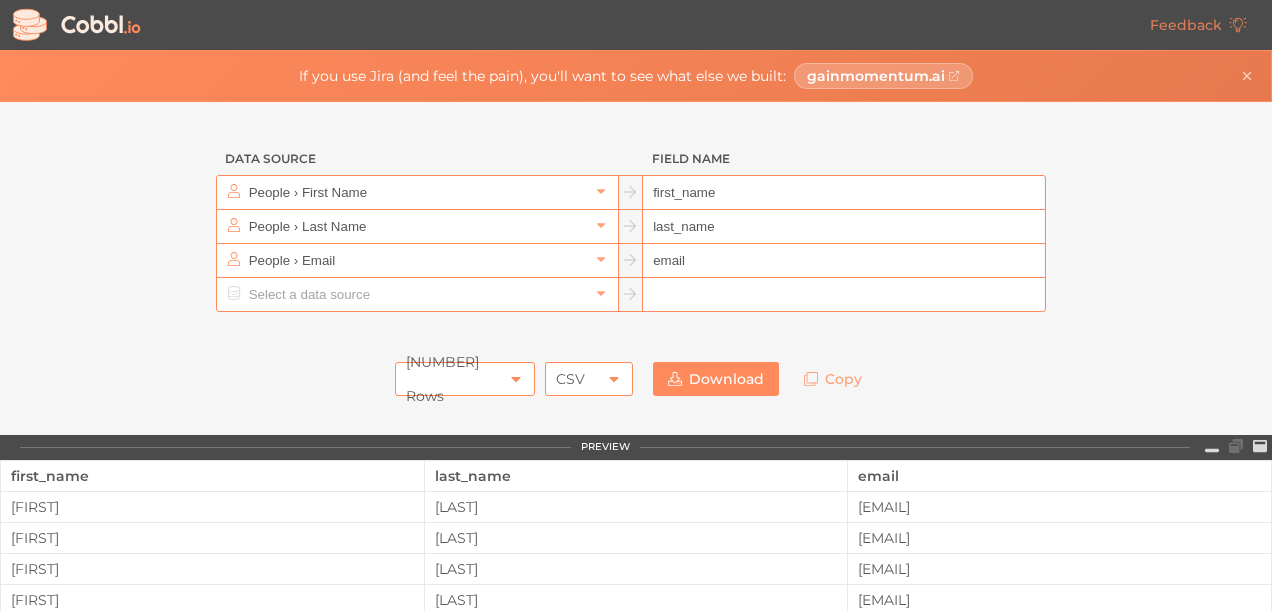 scroll, scrollTop: 0, scrollLeft: 0, axis: both 